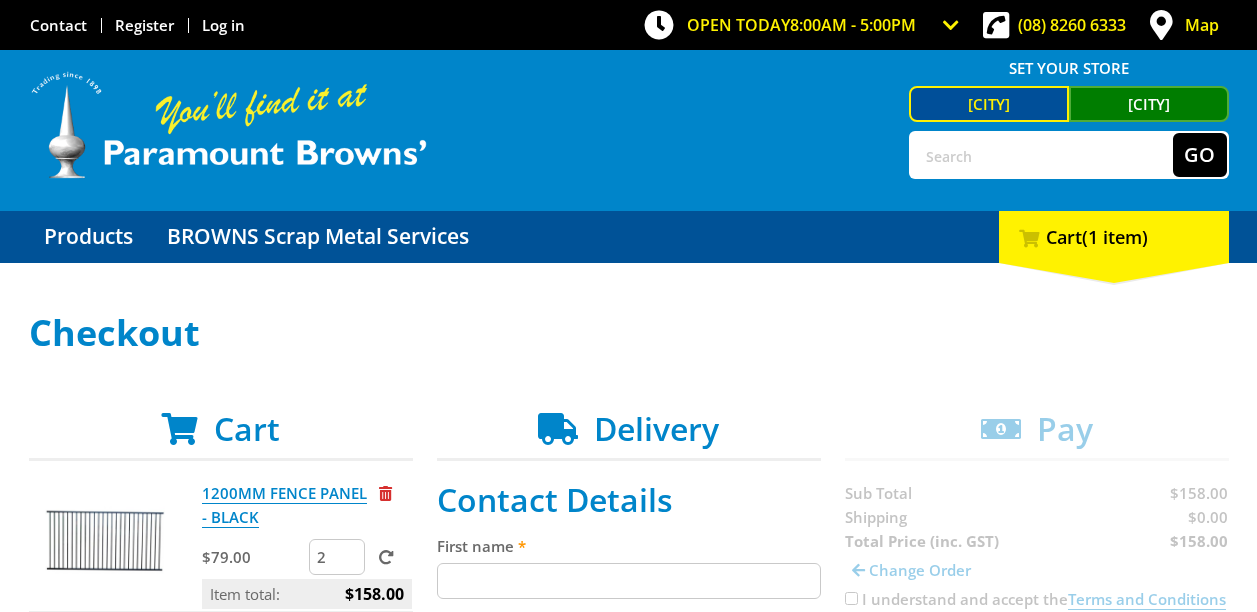 scroll, scrollTop: 200, scrollLeft: 0, axis: vertical 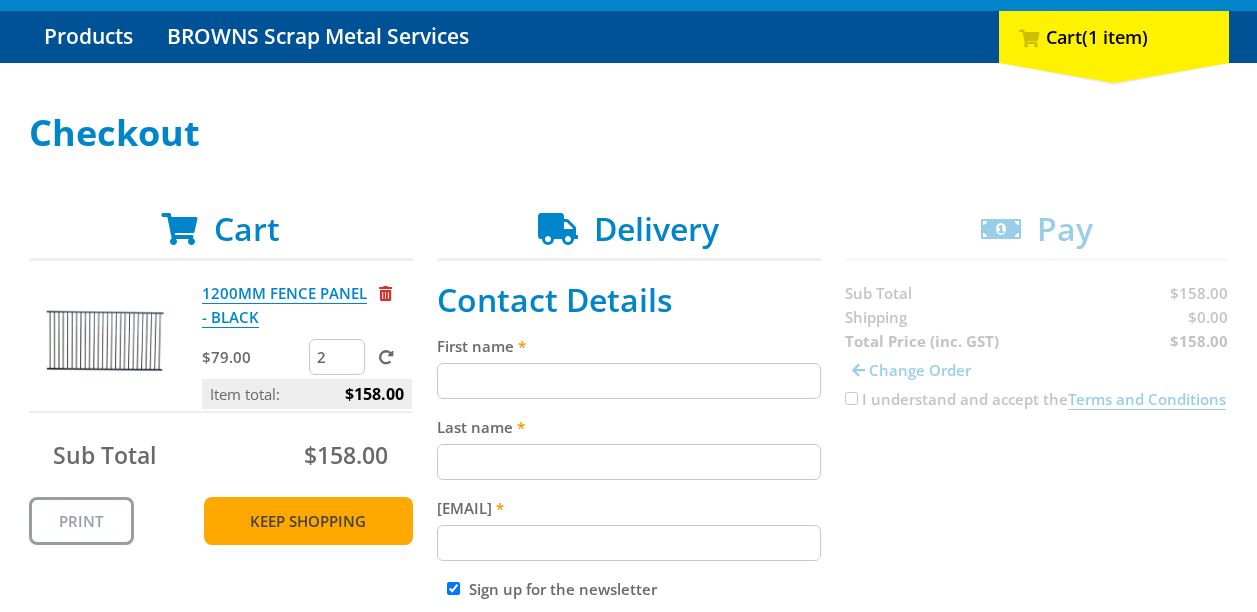 click on "Keep Shopping" at bounding box center (308, 521) 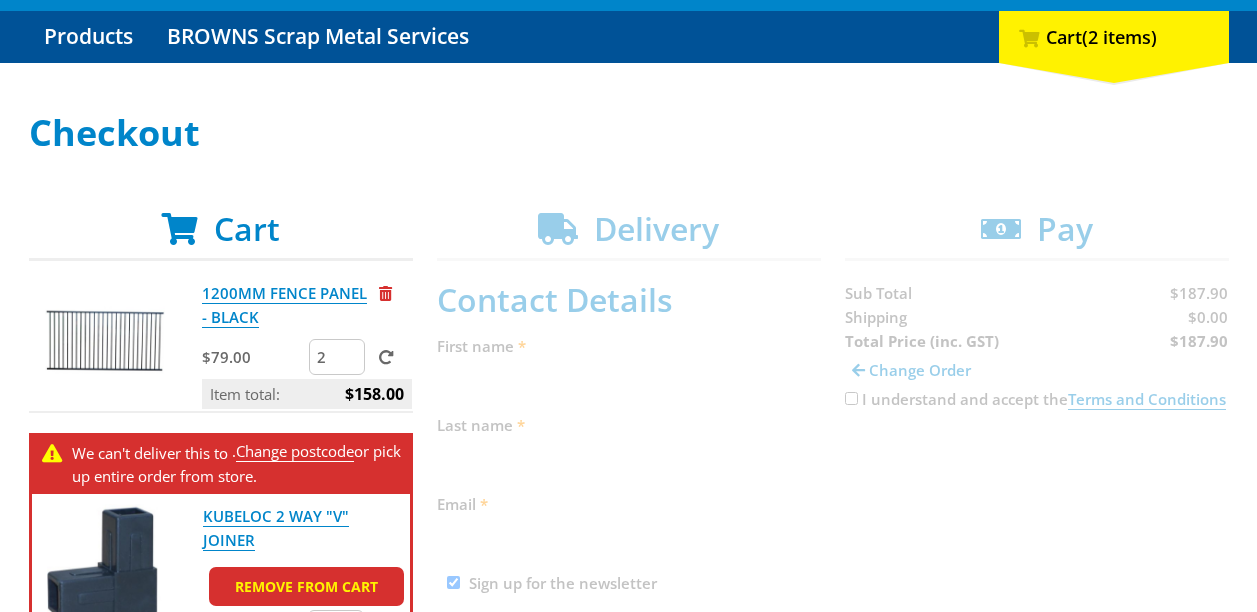 scroll, scrollTop: 400, scrollLeft: 0, axis: vertical 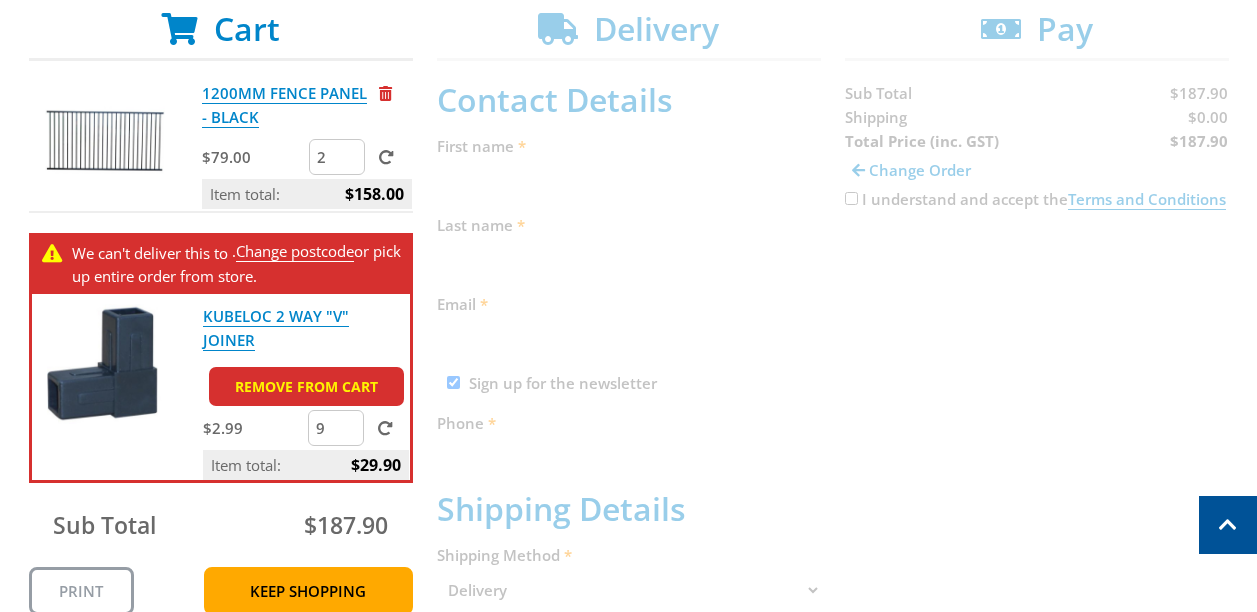 click on "9" at bounding box center [336, 428] 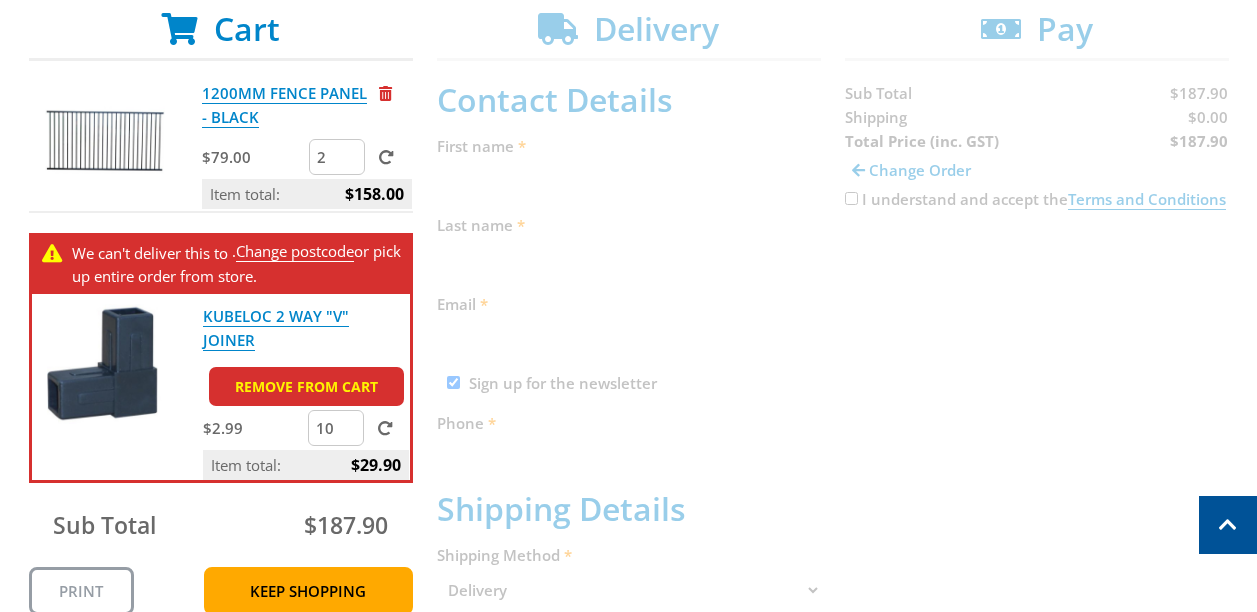click on "10" at bounding box center (336, 428) 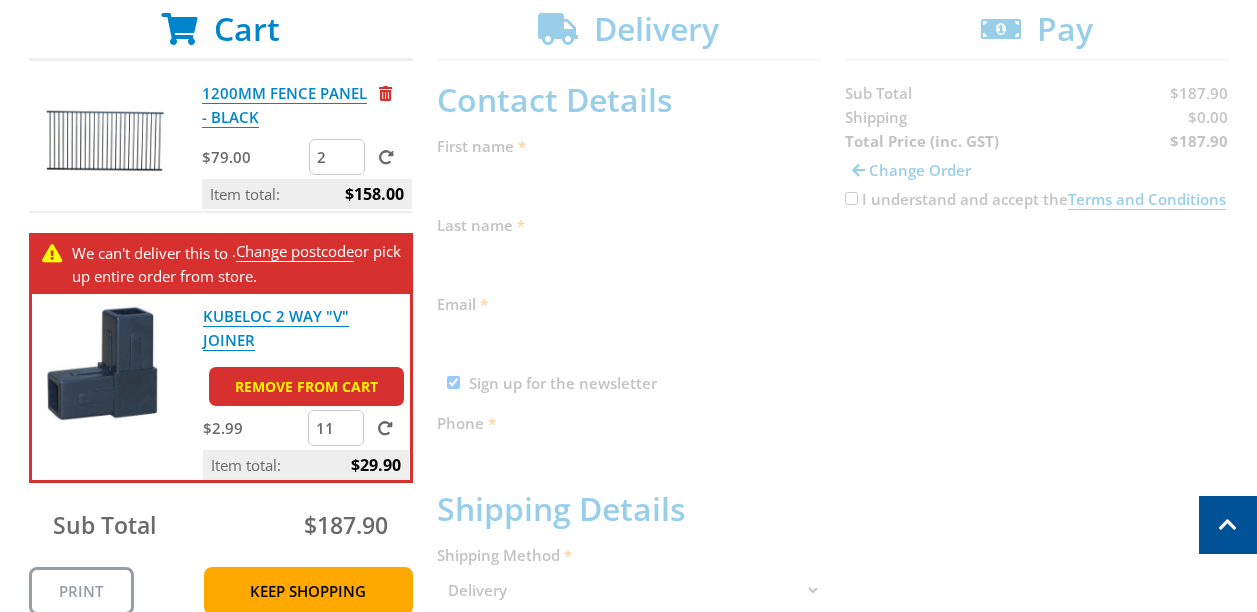 click on "11" at bounding box center [336, 428] 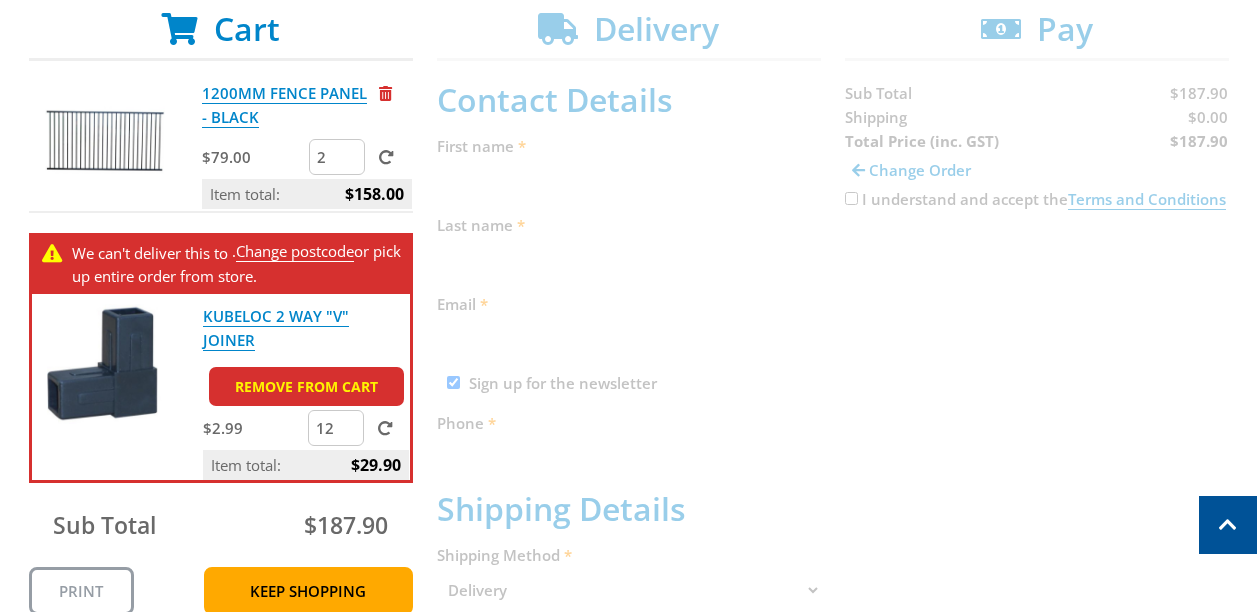 type on "12" 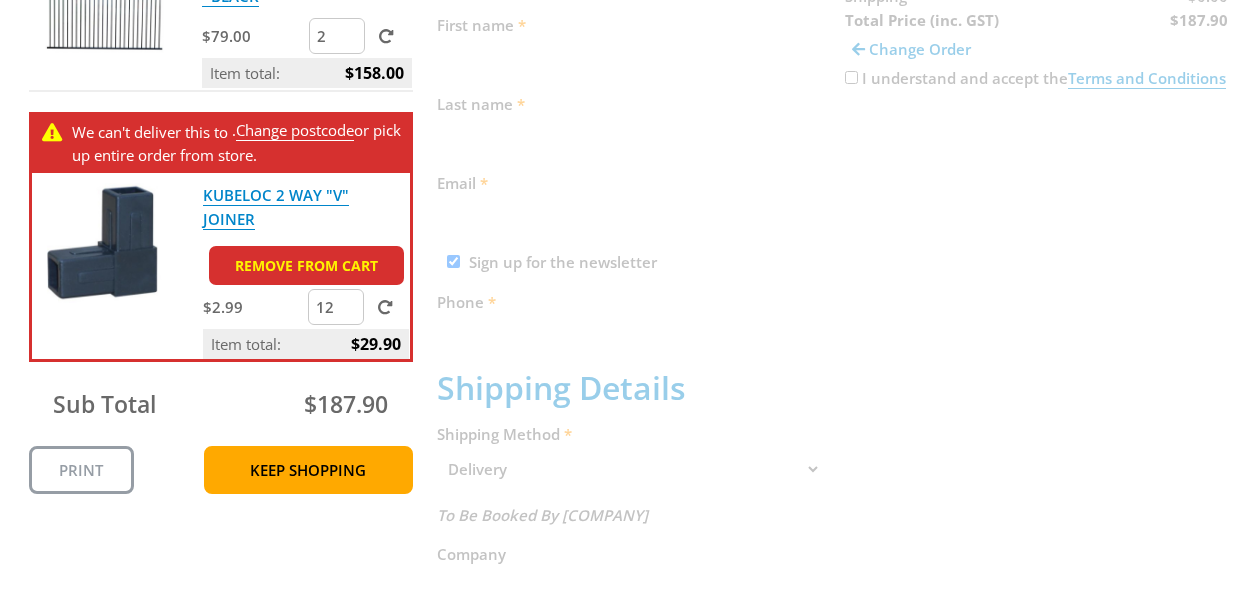scroll, scrollTop: 600, scrollLeft: 0, axis: vertical 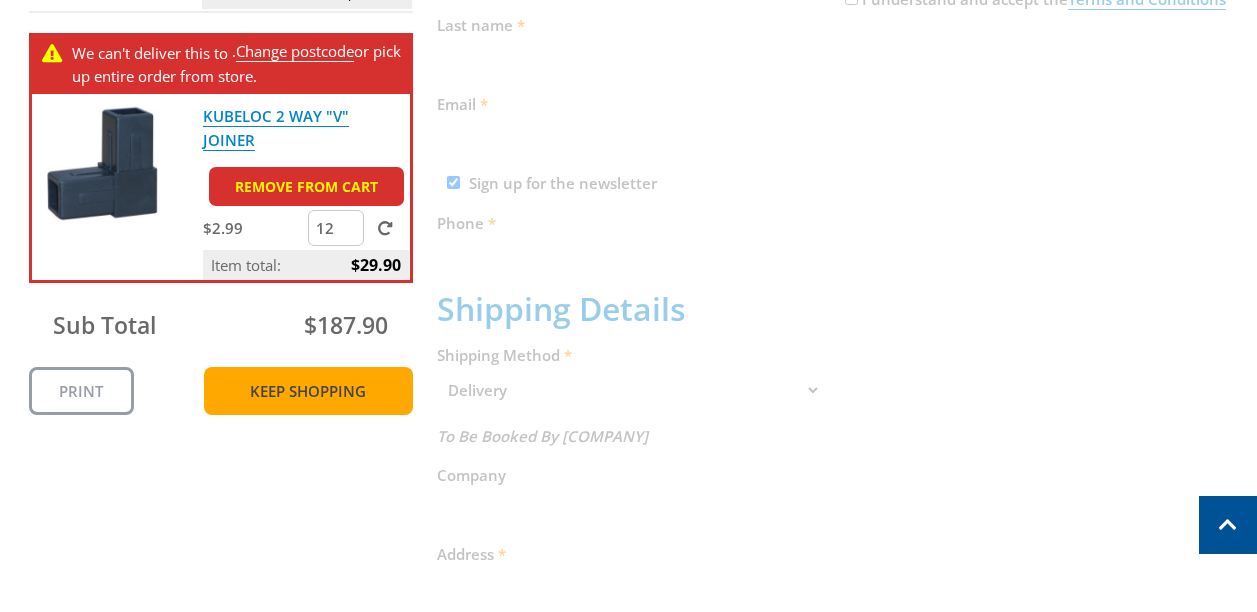 click on "Keep Shopping" at bounding box center [308, 391] 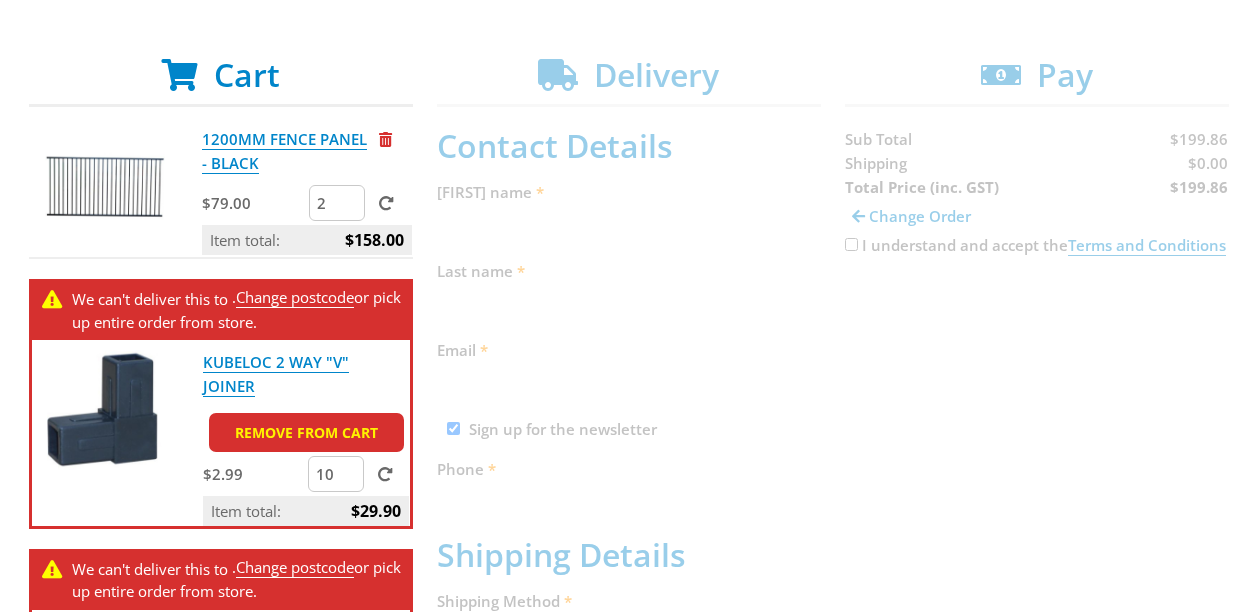 scroll, scrollTop: 400, scrollLeft: 0, axis: vertical 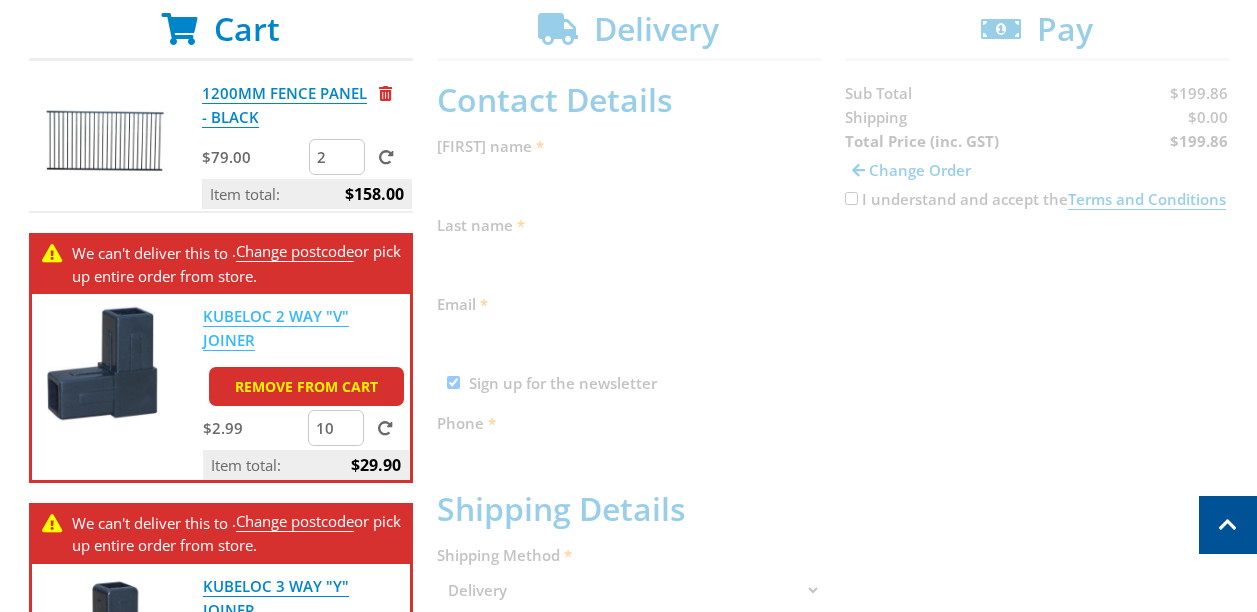 click on "KUBELOC 2 WAY "V" JOINER" at bounding box center (276, 328) 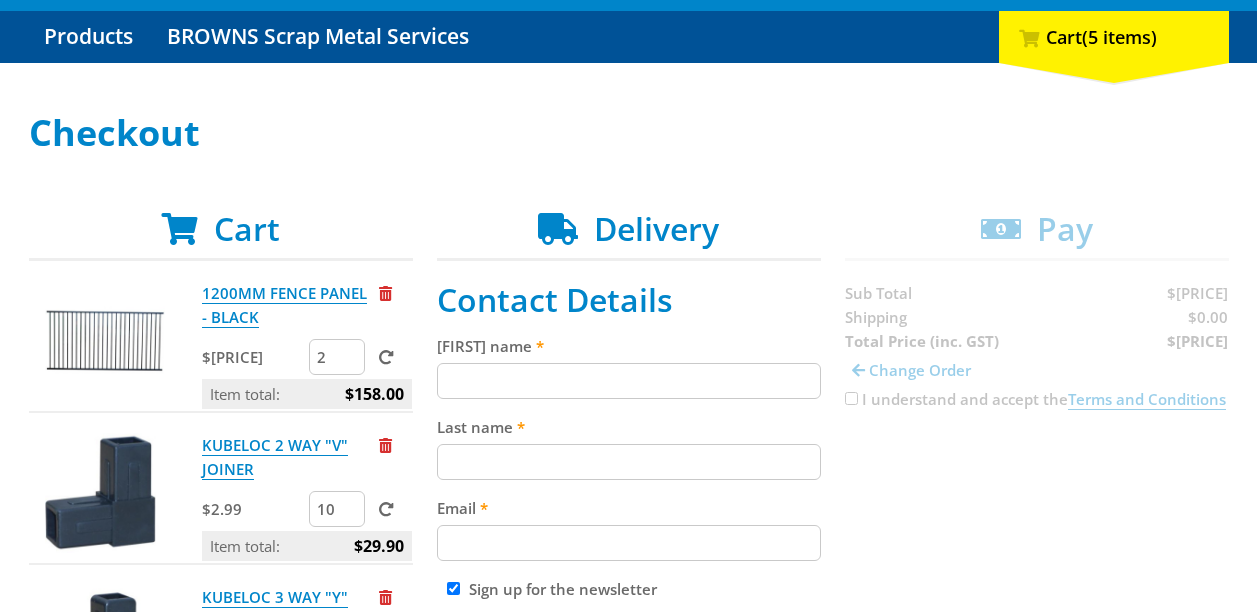 scroll, scrollTop: 400, scrollLeft: 0, axis: vertical 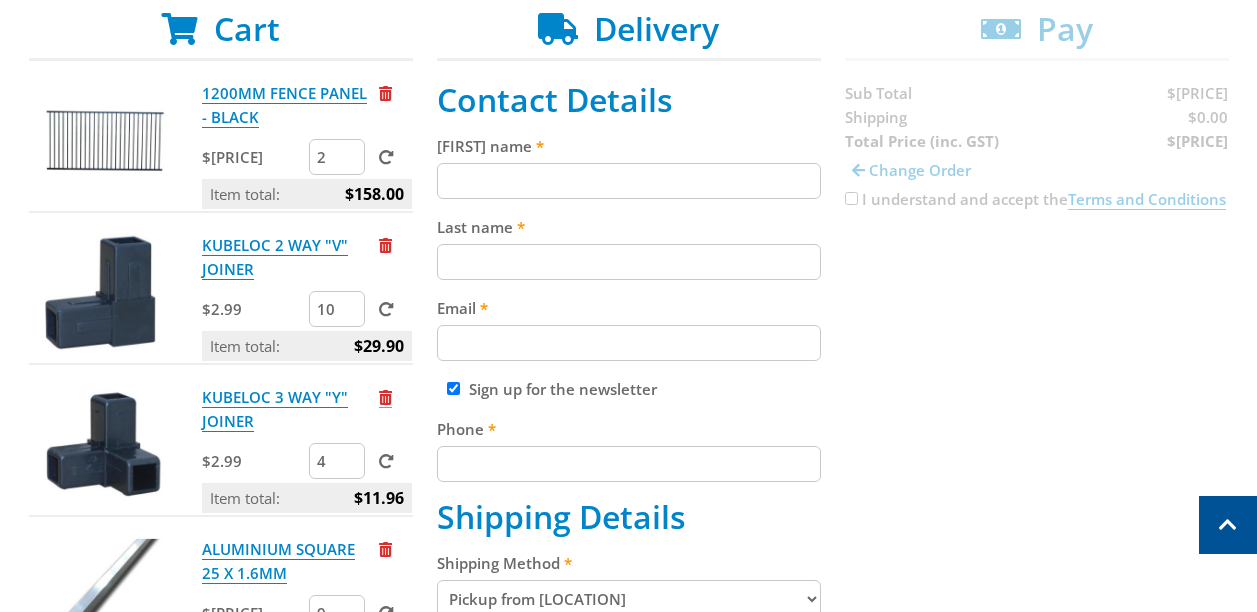 click at bounding box center [385, 397] 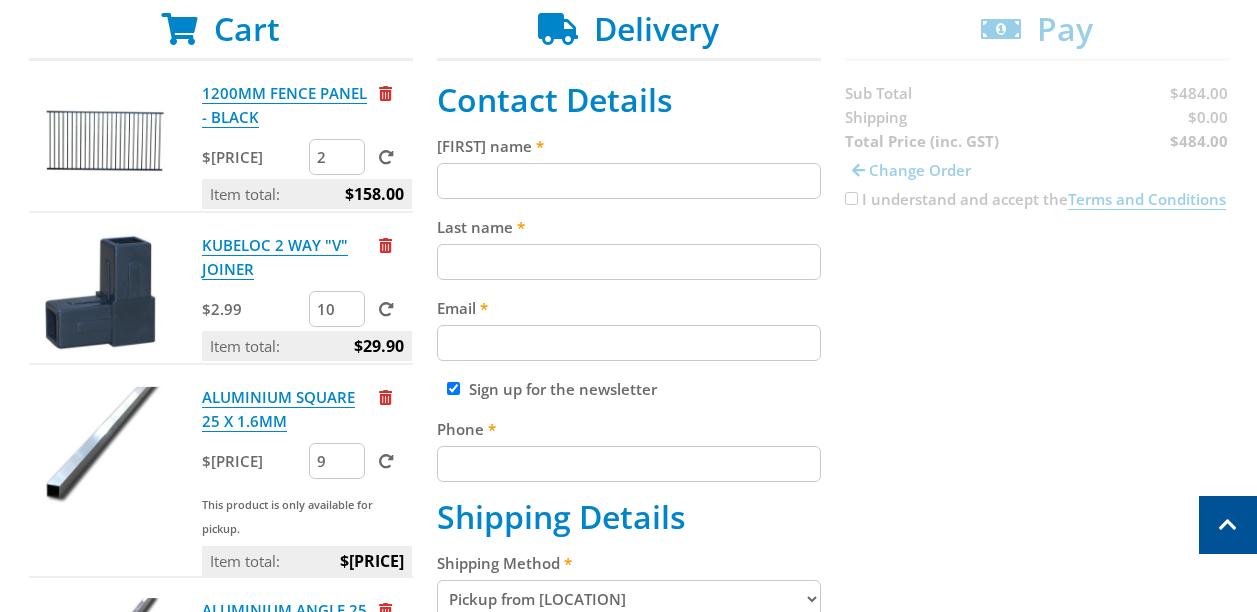 scroll, scrollTop: 200, scrollLeft: 0, axis: vertical 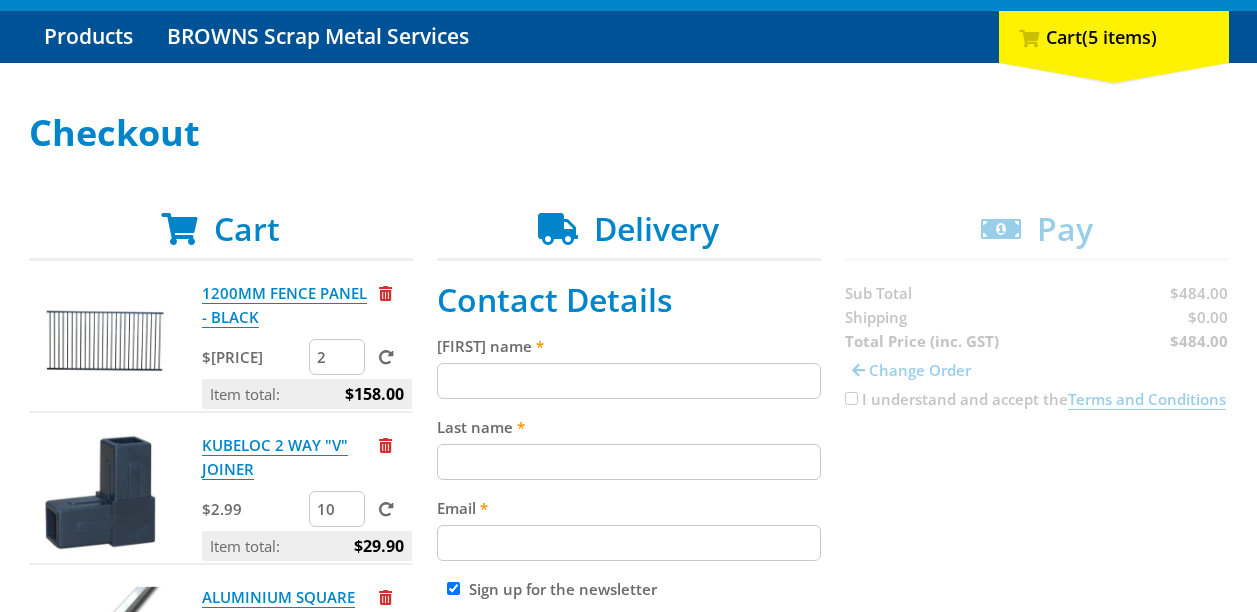 click on "Checkout
Cart
1200MM FENCE PANEL - BLACK
$79.00
2
Item total:  $158.00
KUBELOC 2 WAY "V" JOINER
$2.99
10
Item total:  $29.90
ALUMINIUM SQUARE 25 X 1.6MM
$23.95
9
This product is only available for pickup.
Item total:  $215.55
9" at bounding box center [629, 843] 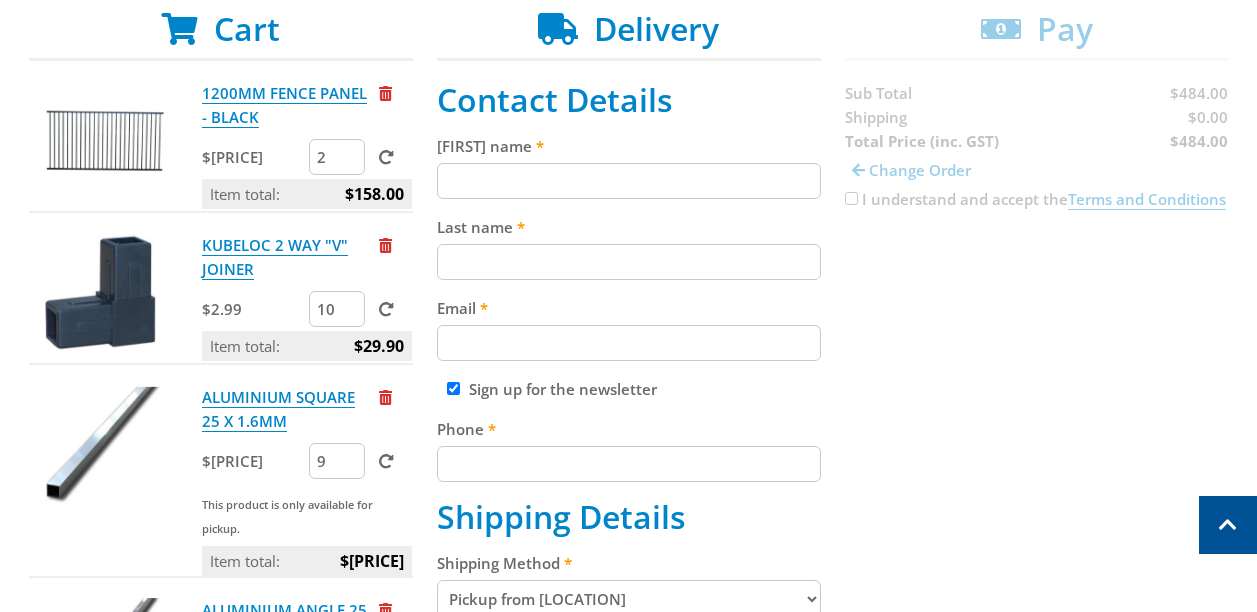 scroll, scrollTop: 200, scrollLeft: 0, axis: vertical 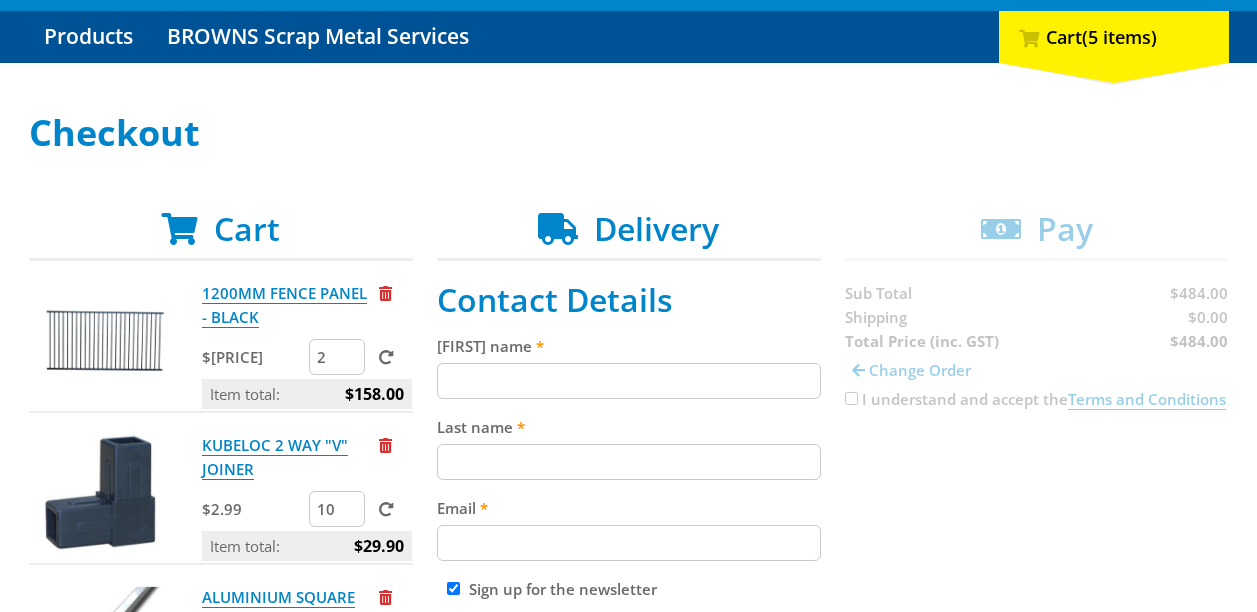 click at bounding box center [437, 363] 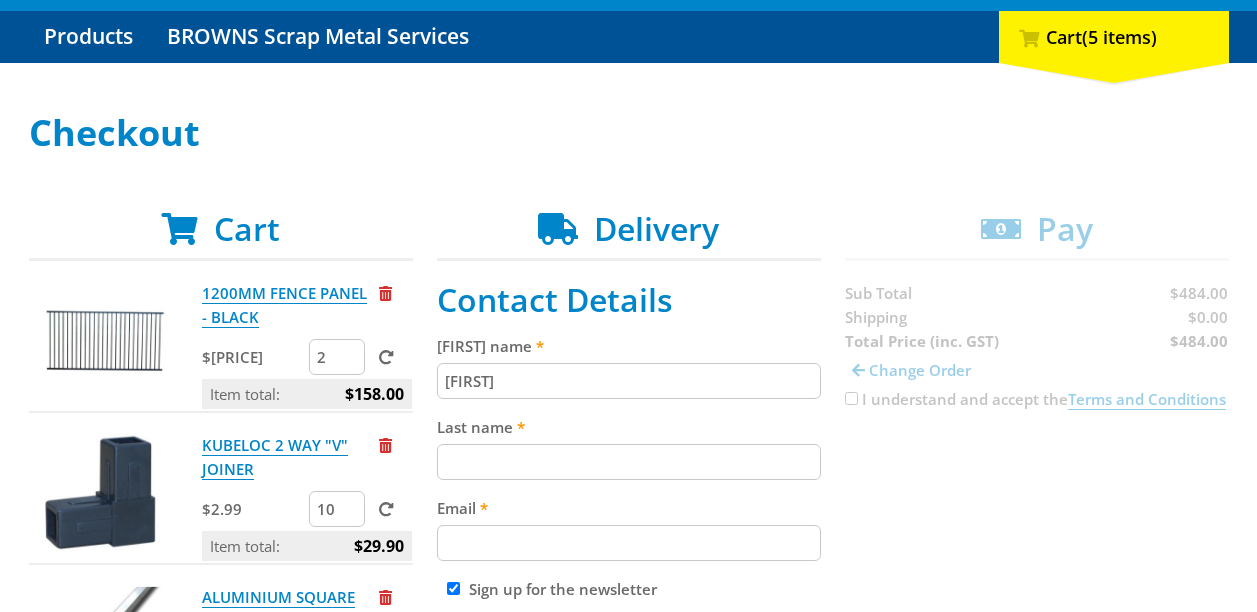 type on "Wisdom" 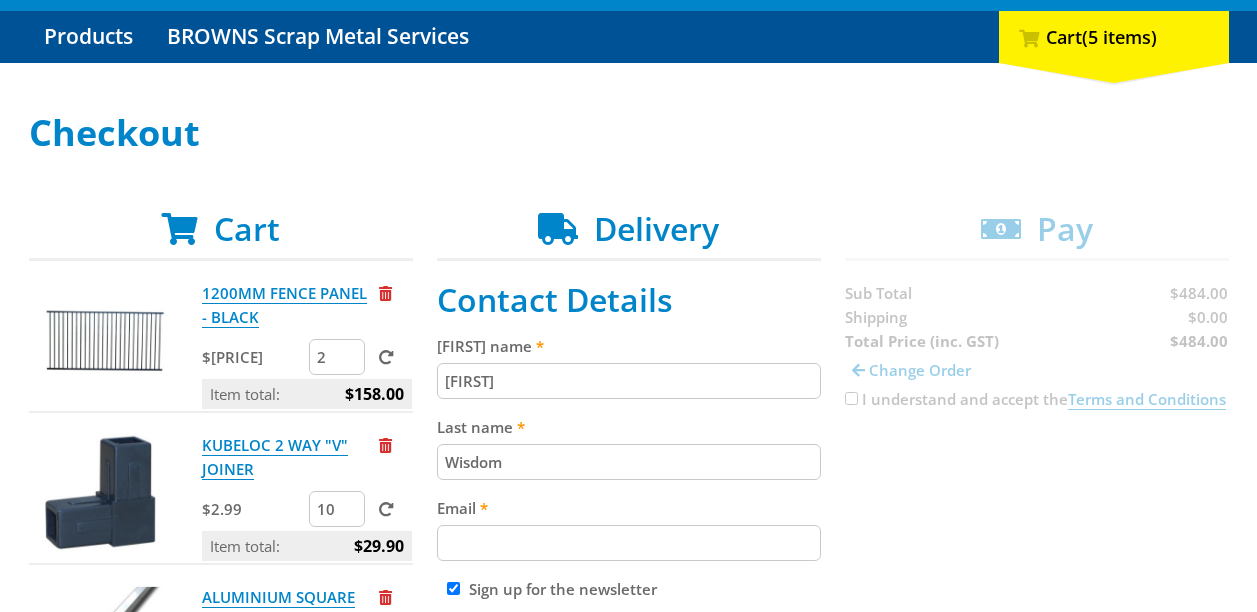 type on "swdownunder@hotmail.com" 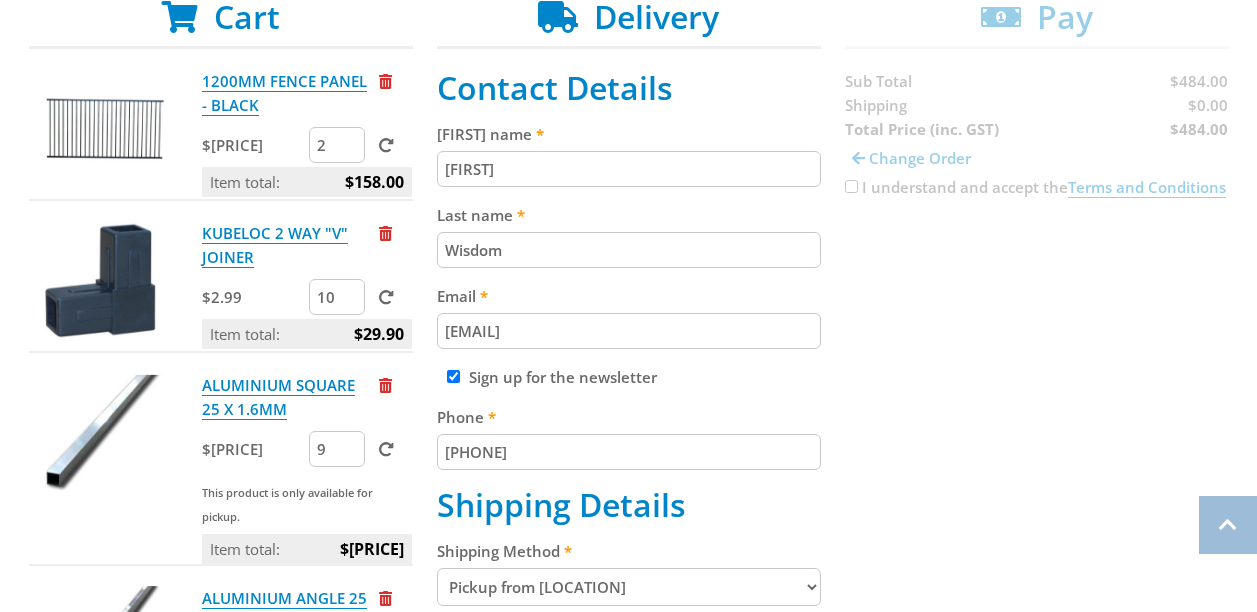 scroll, scrollTop: 600, scrollLeft: 0, axis: vertical 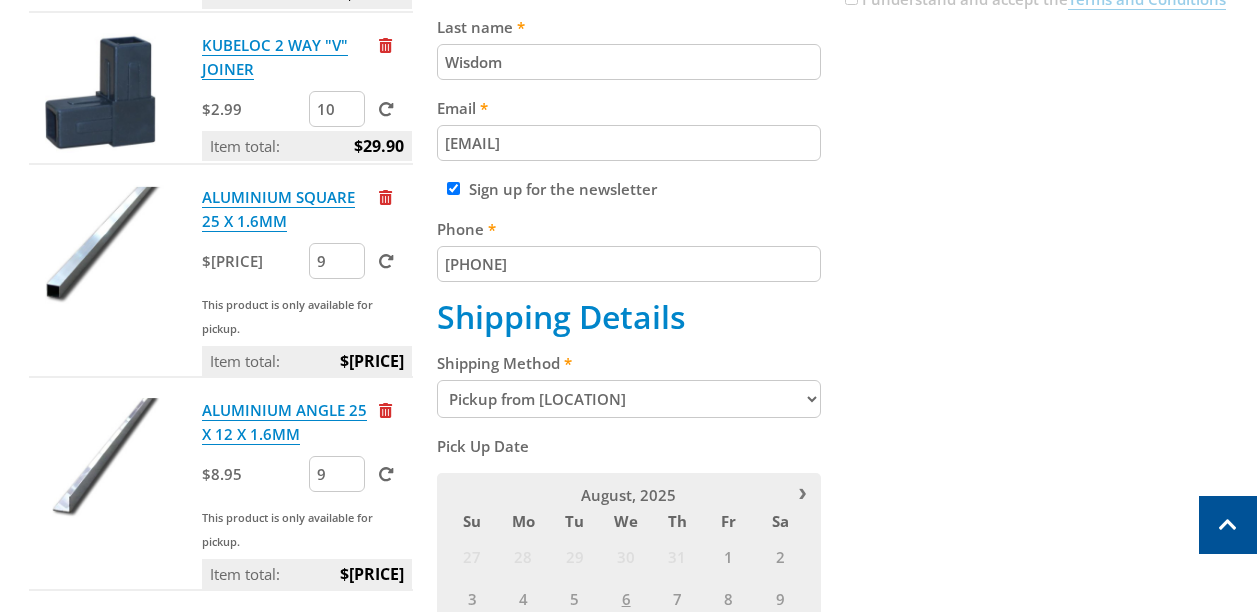 click on "6122964600" at bounding box center [629, 264] 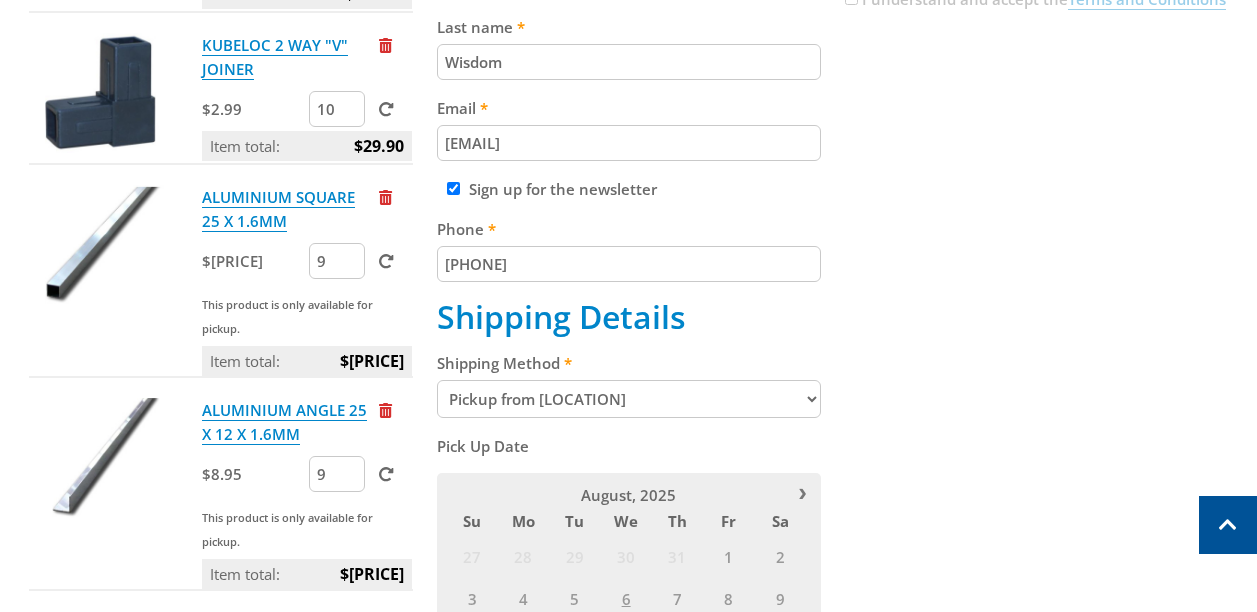 scroll, scrollTop: 800, scrollLeft: 0, axis: vertical 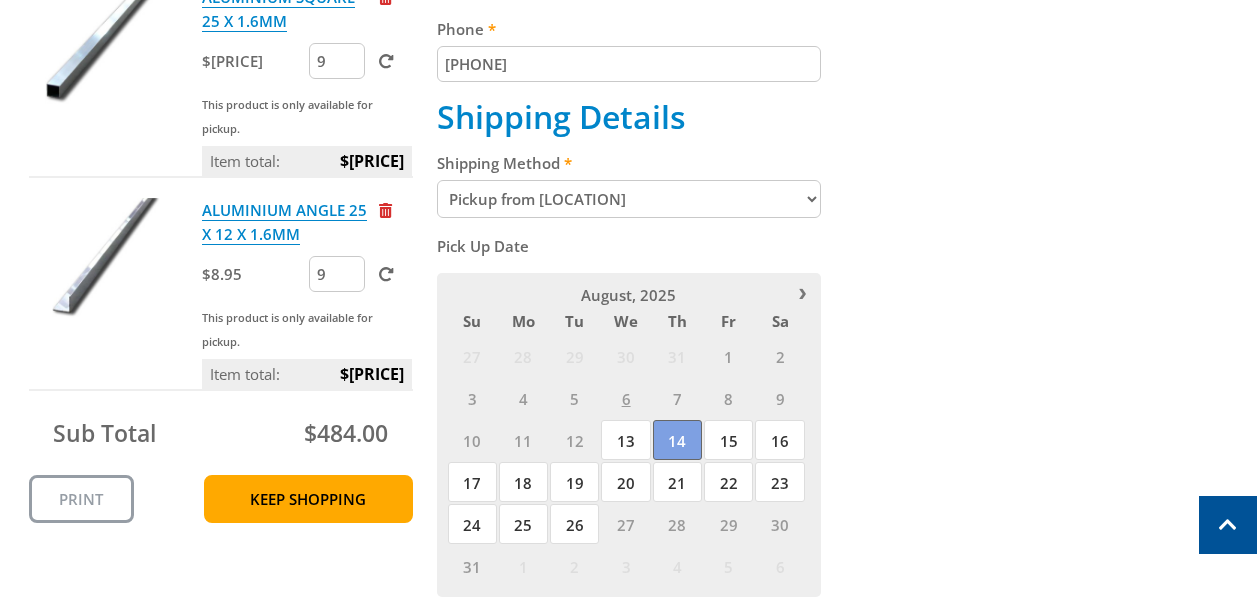 click on "14" at bounding box center [677, 440] 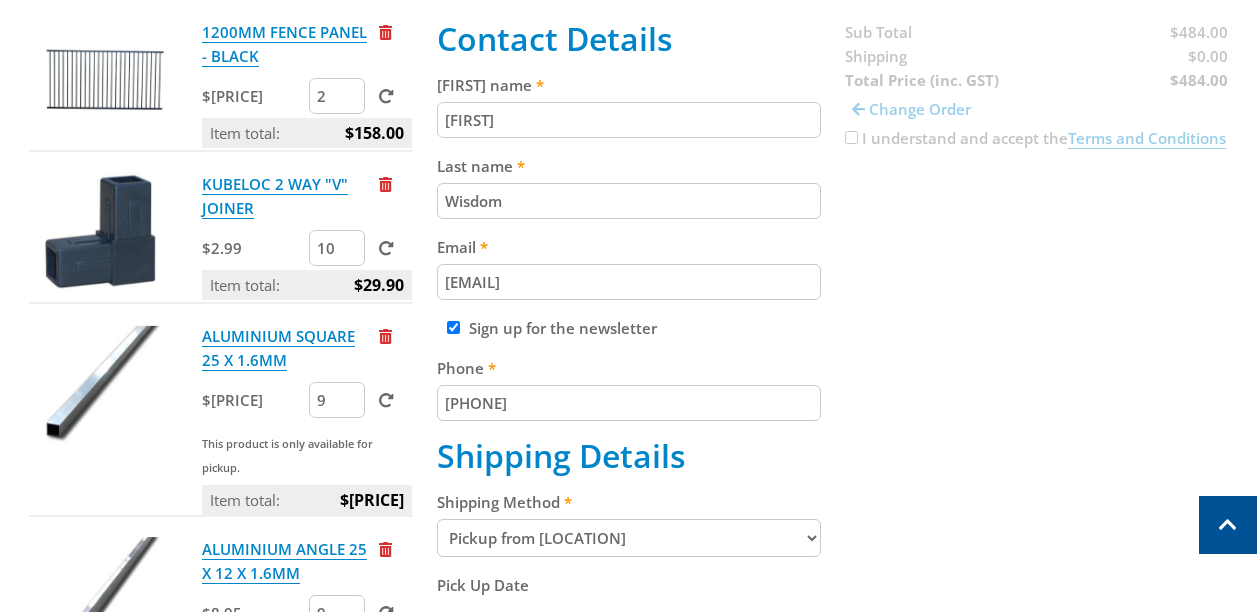 scroll, scrollTop: 400, scrollLeft: 0, axis: vertical 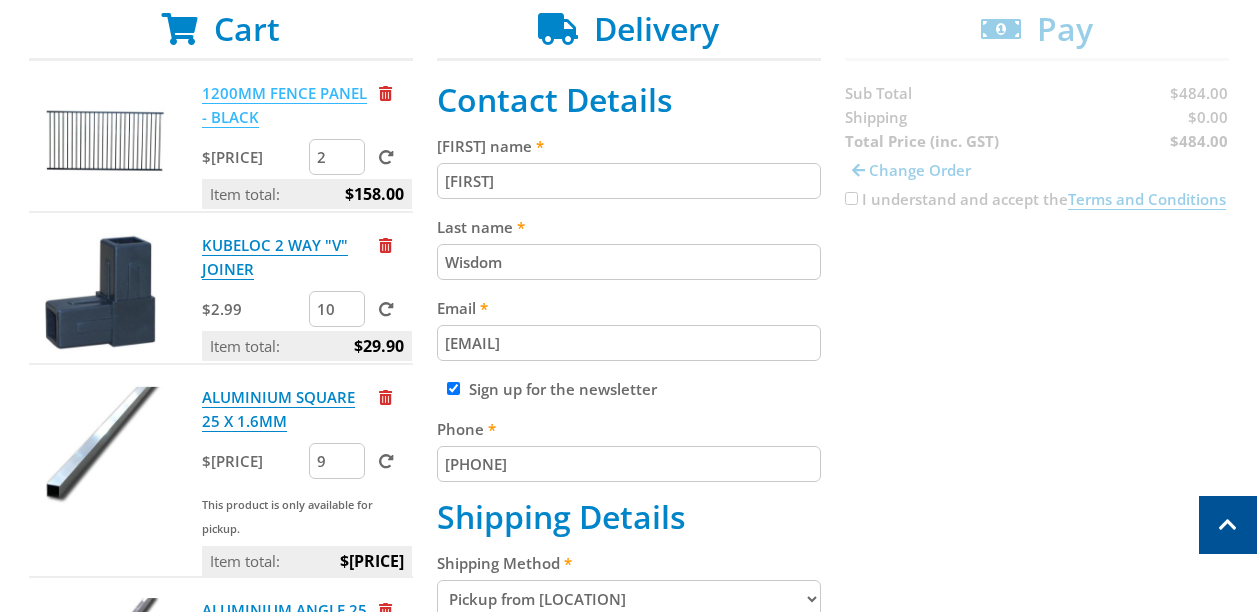 type on "61422964600" 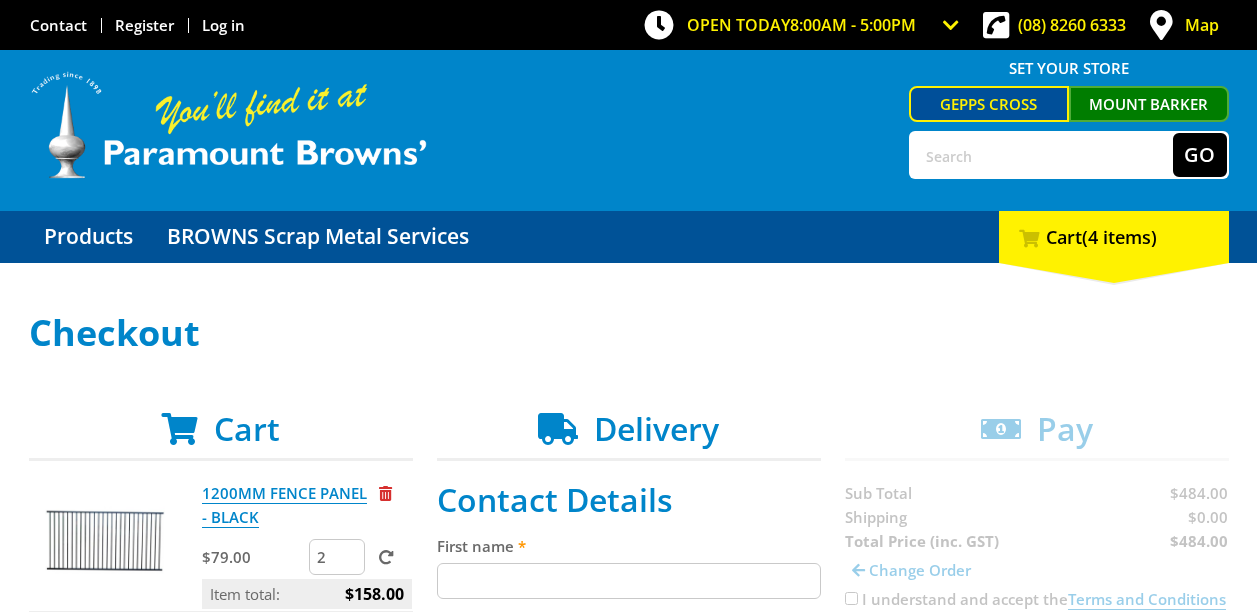 scroll, scrollTop: 400, scrollLeft: 0, axis: vertical 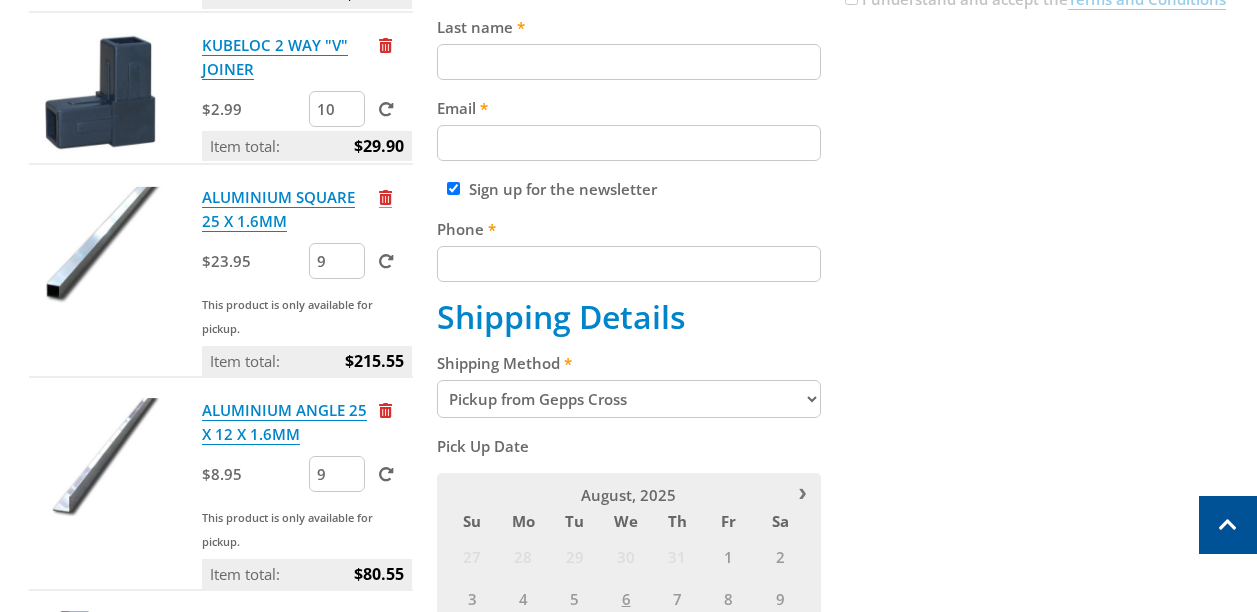 click at bounding box center [385, 197] 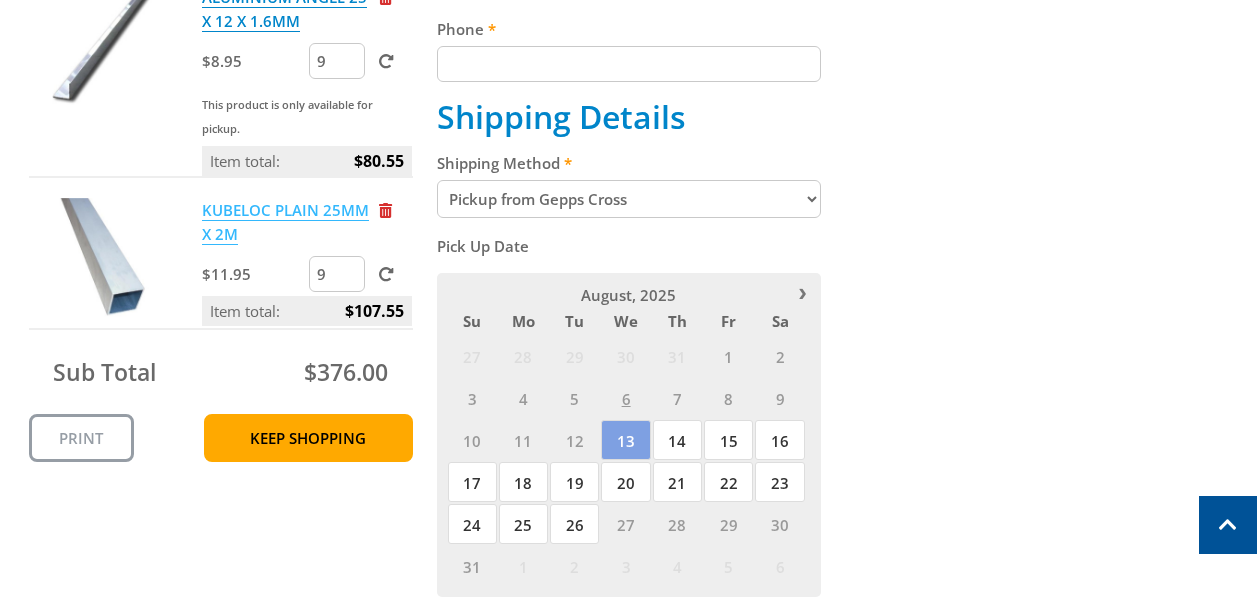 scroll, scrollTop: 600, scrollLeft: 0, axis: vertical 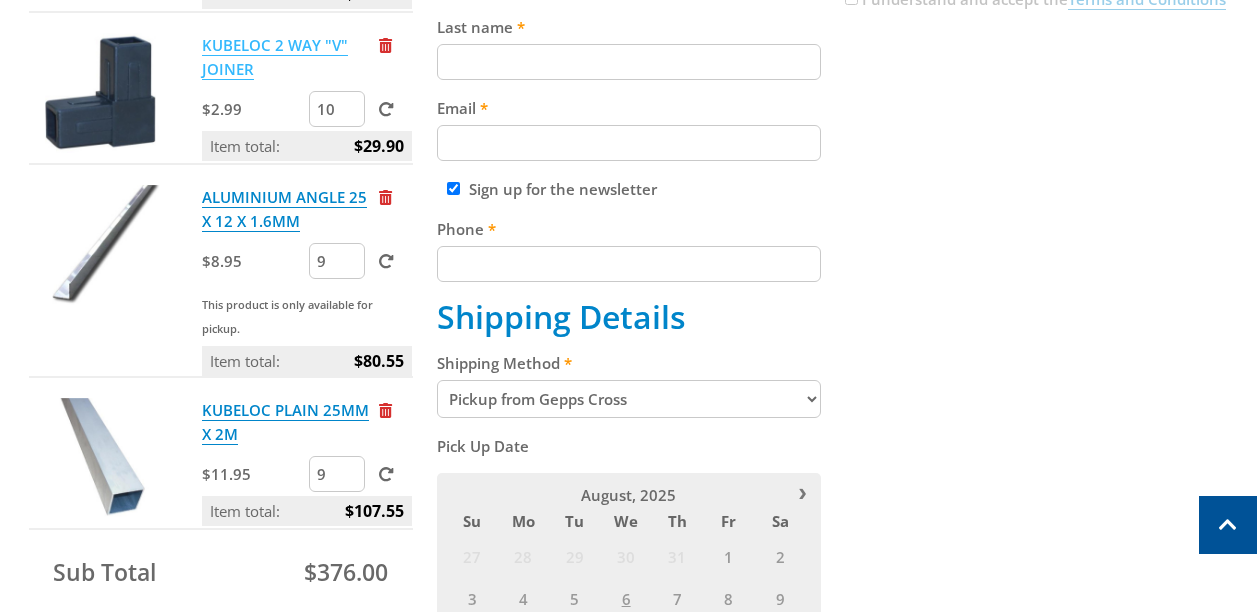 click on "KUBELOC 2 WAY "V" JOINER" at bounding box center (275, 57) 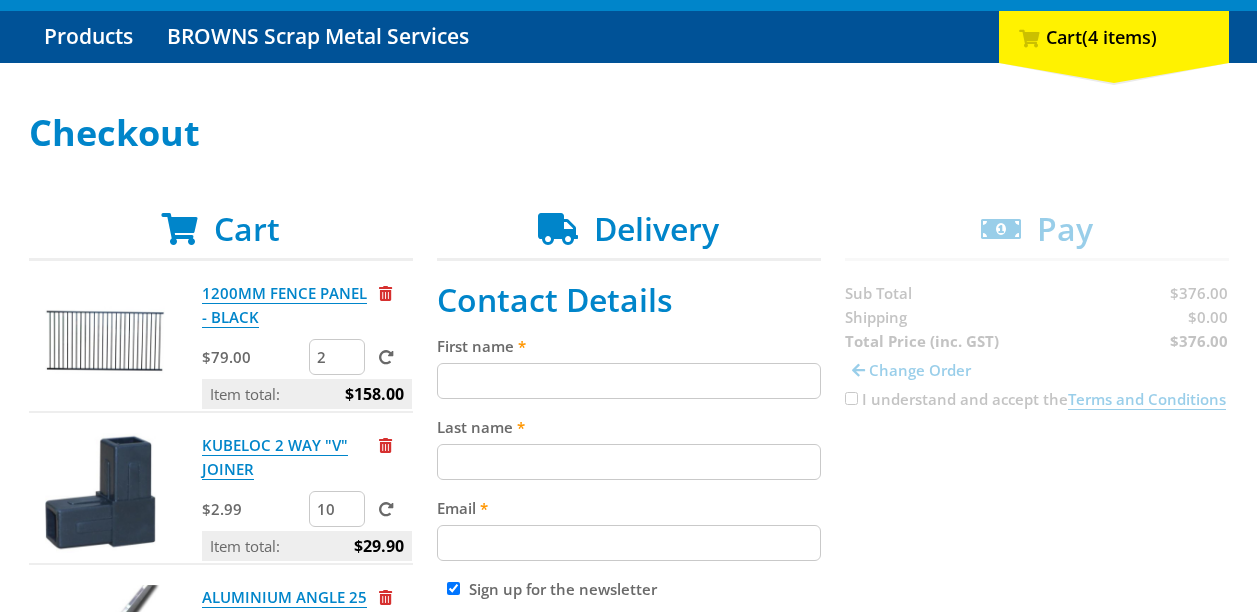 scroll, scrollTop: 400, scrollLeft: 0, axis: vertical 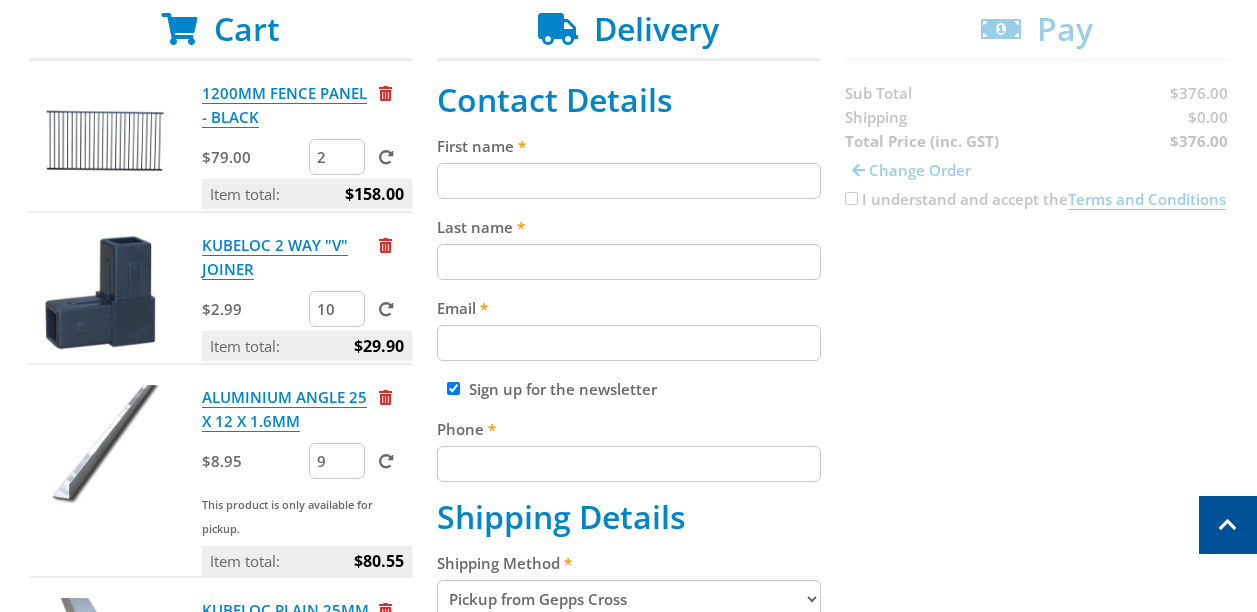 click at bounding box center [437, 163] 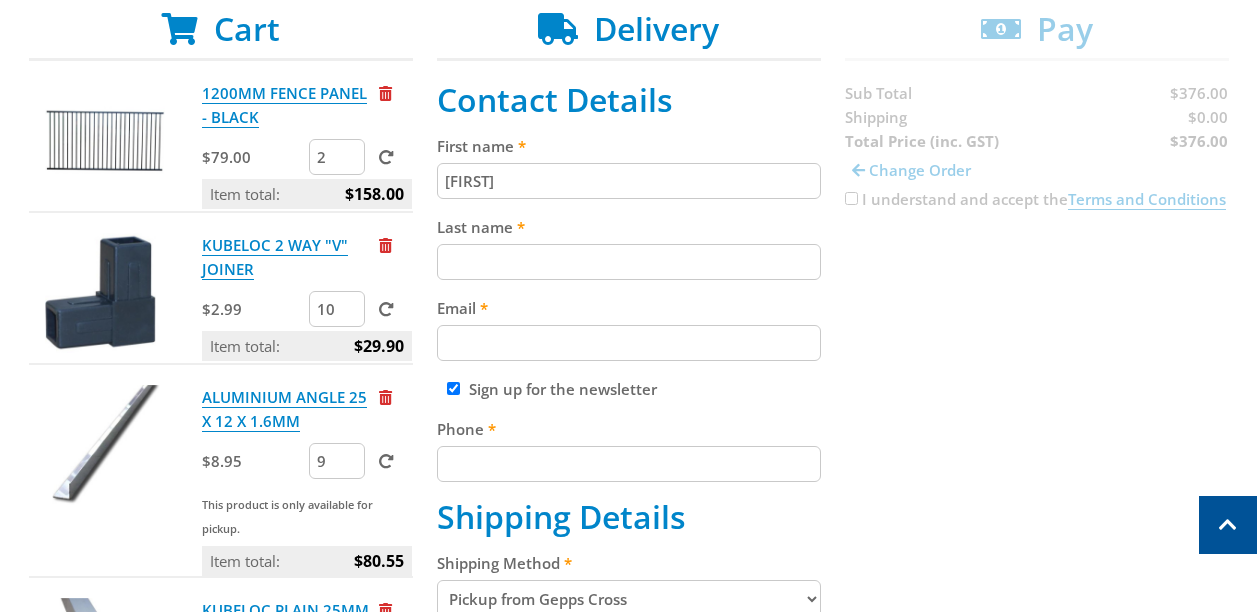 type on "Wisdom" 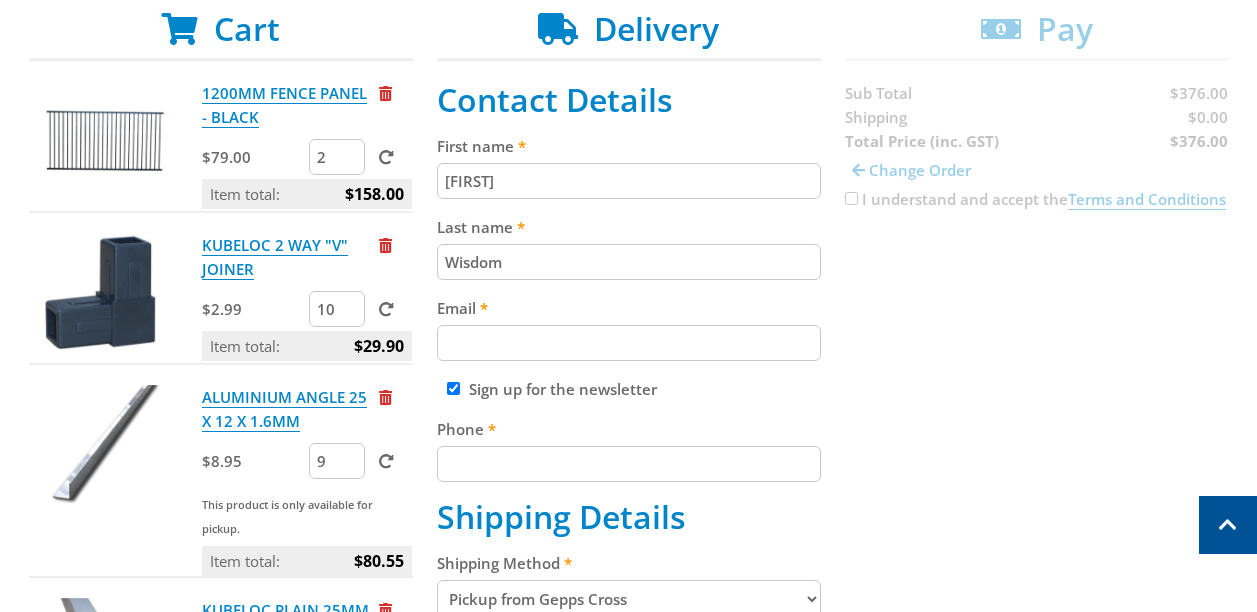 type on "swdownunder@hotmail.com" 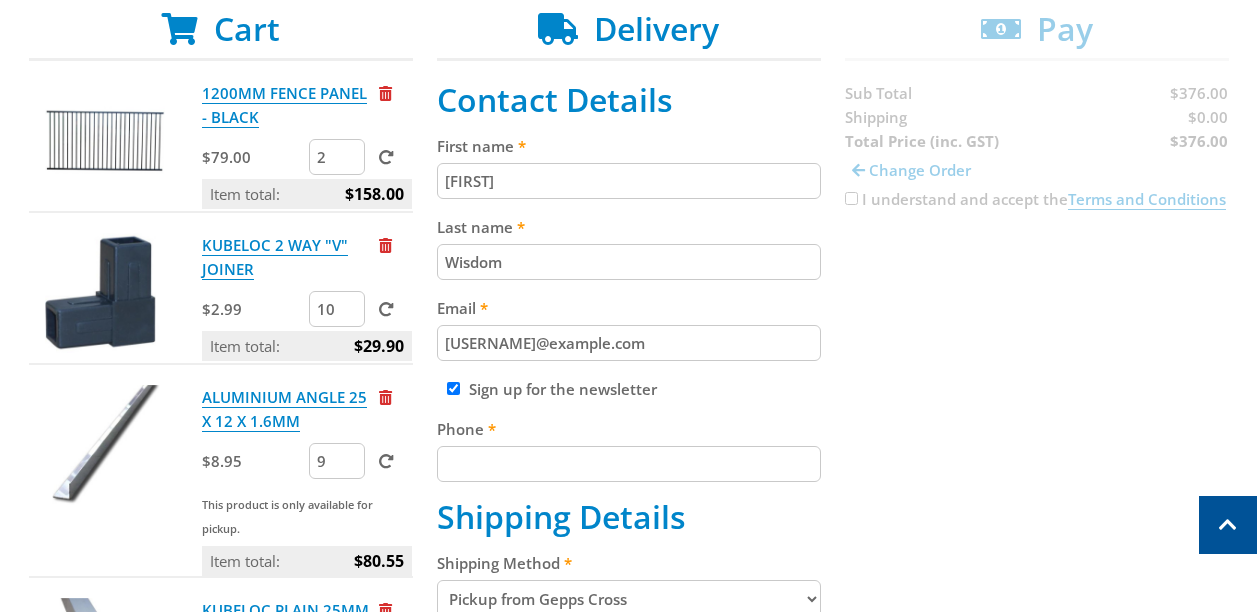 type on "61422964600" 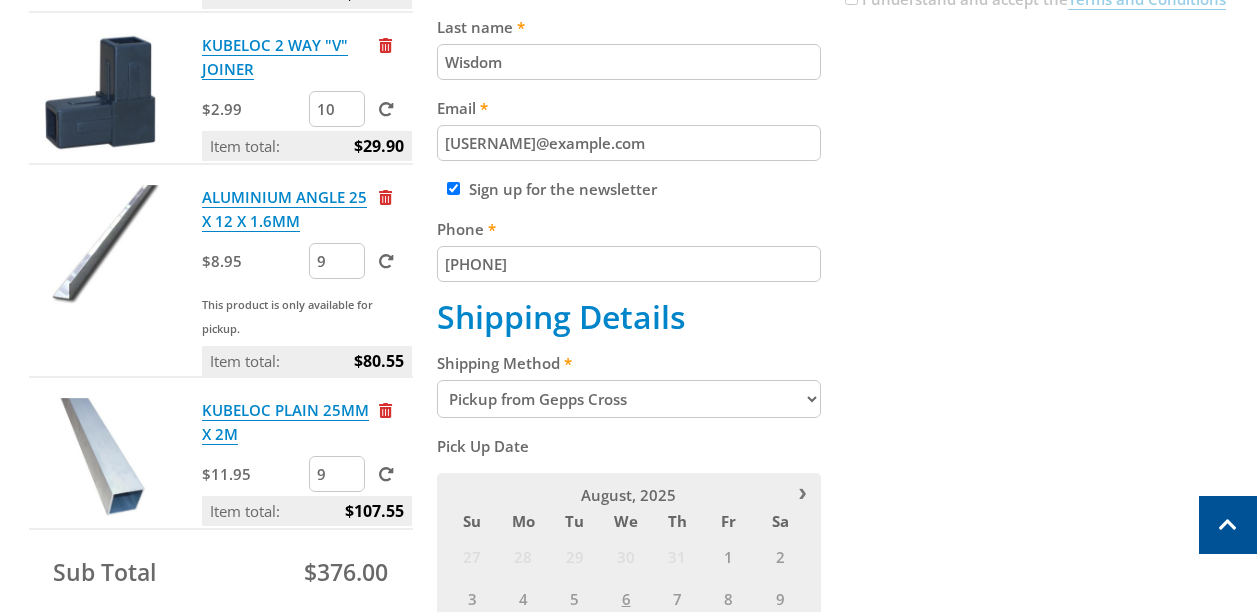 scroll, scrollTop: 1000, scrollLeft: 0, axis: vertical 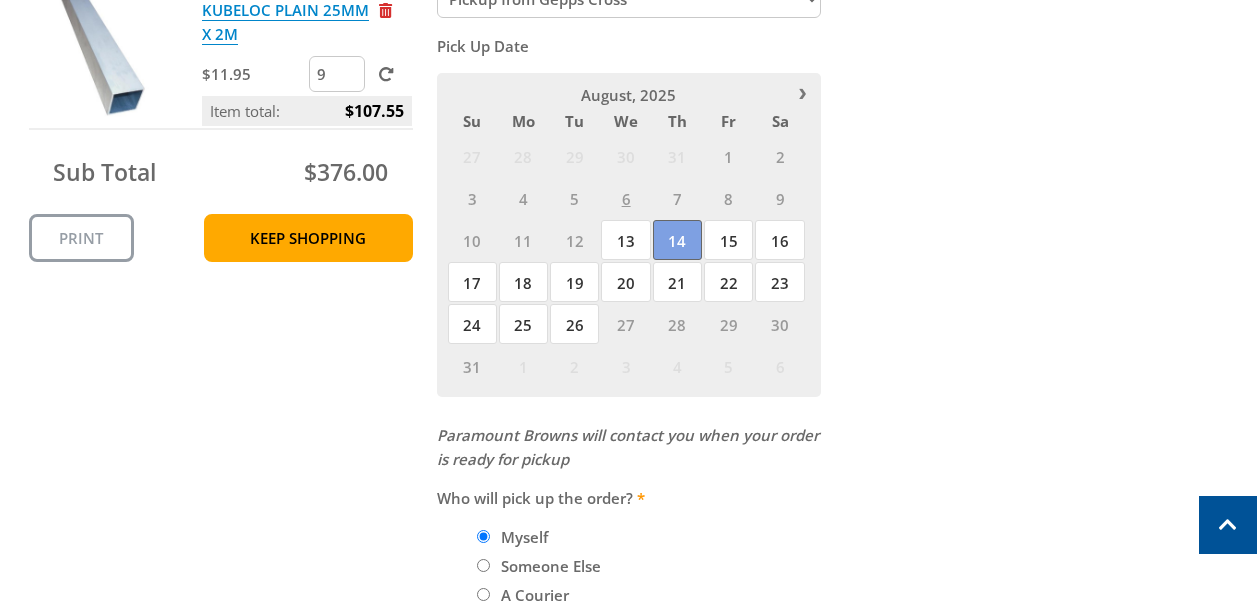 click on "14" at bounding box center (677, 240) 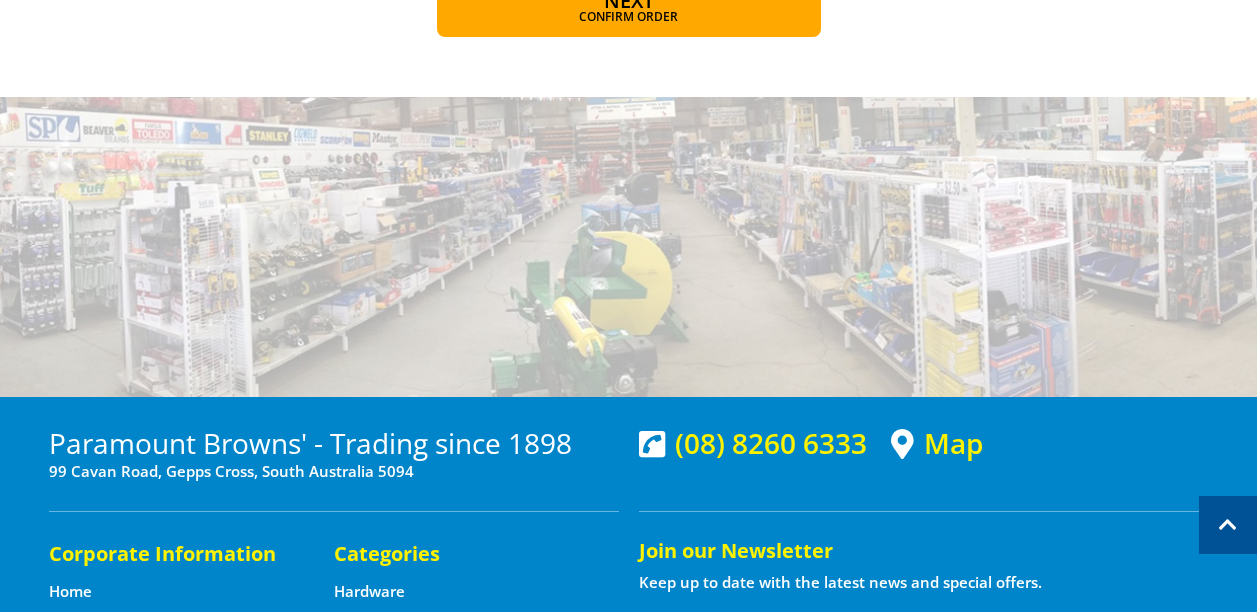 scroll, scrollTop: 1600, scrollLeft: 0, axis: vertical 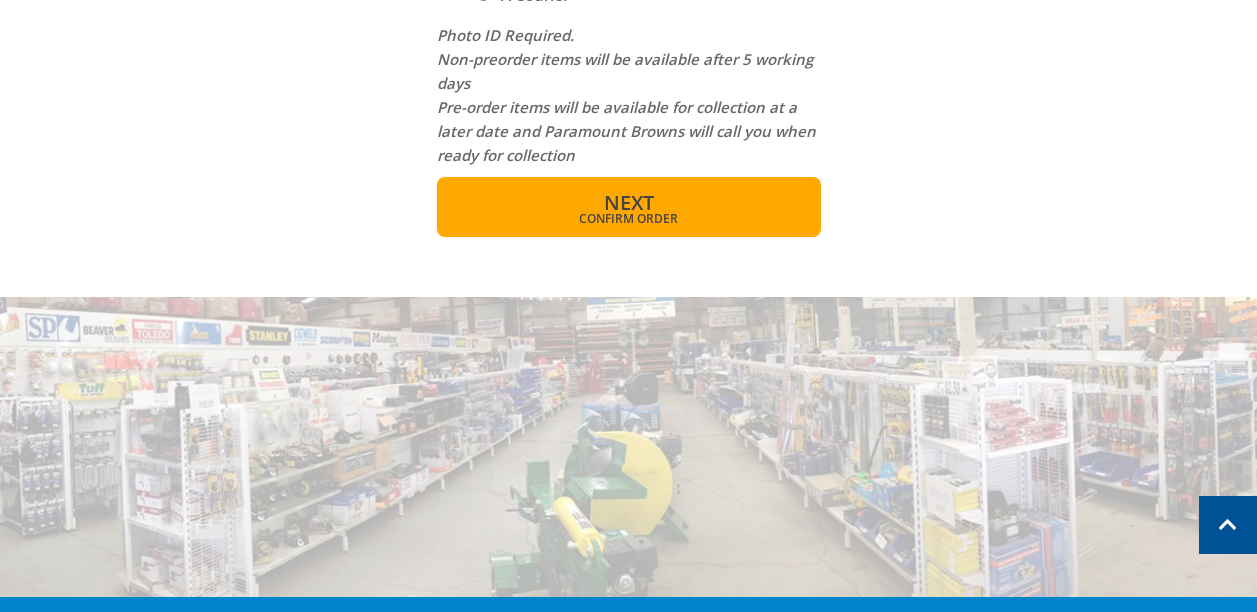 click on "Confirm order" at bounding box center [629, 219] 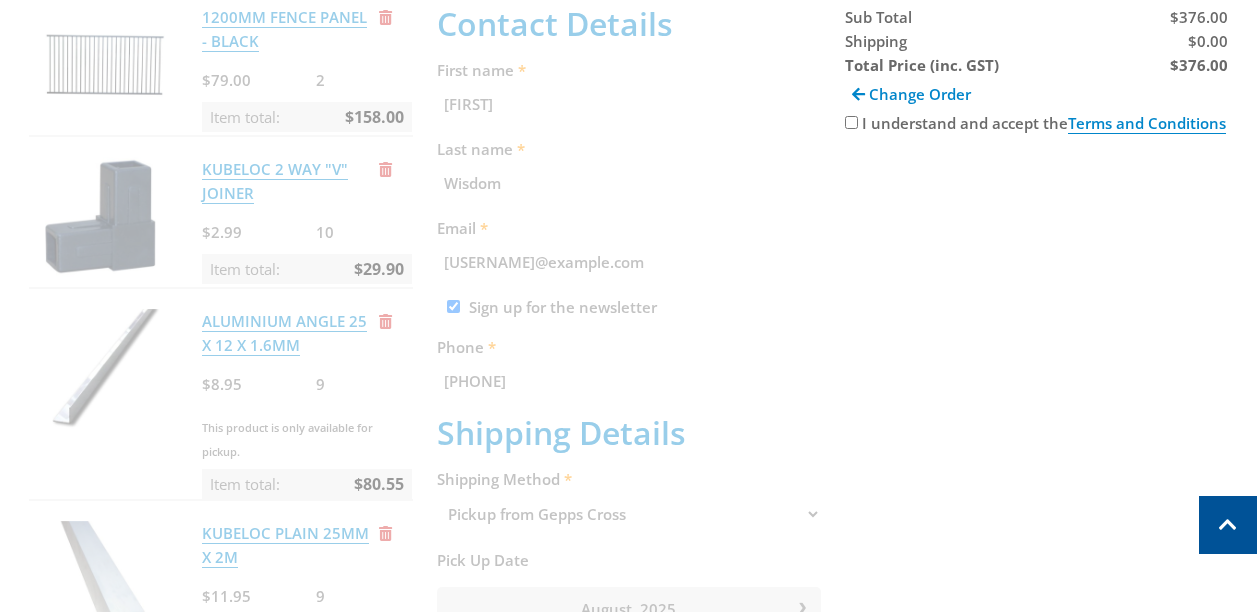 scroll, scrollTop: 410, scrollLeft: 0, axis: vertical 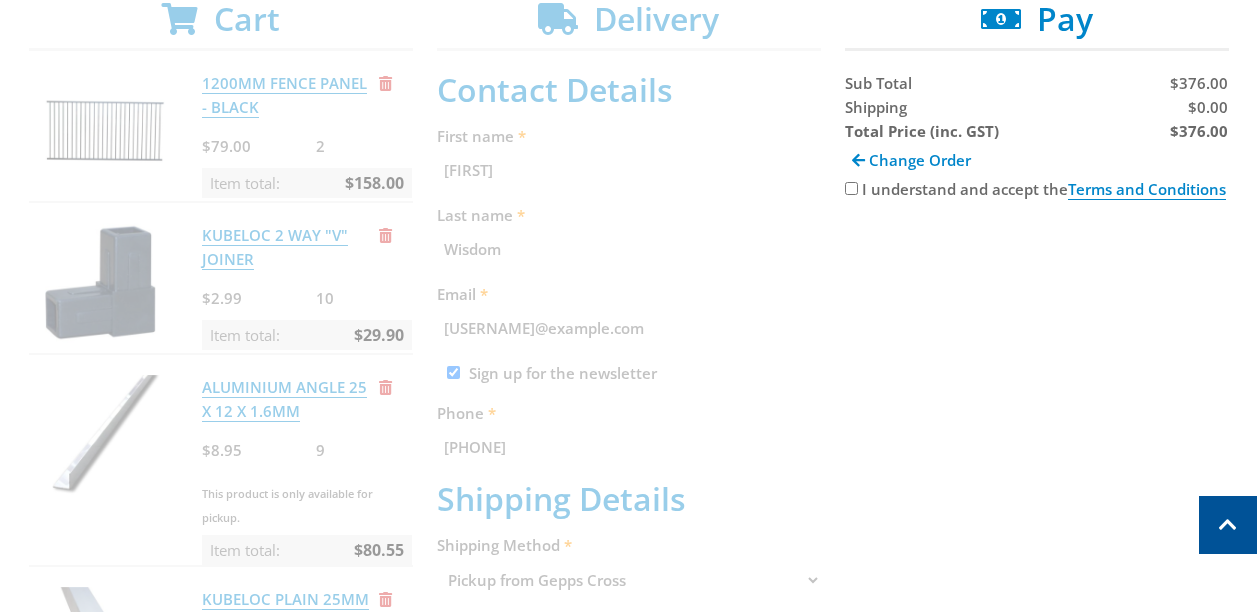 click on "I understand and accept the  Terms and Conditions" at bounding box center (851, 188) 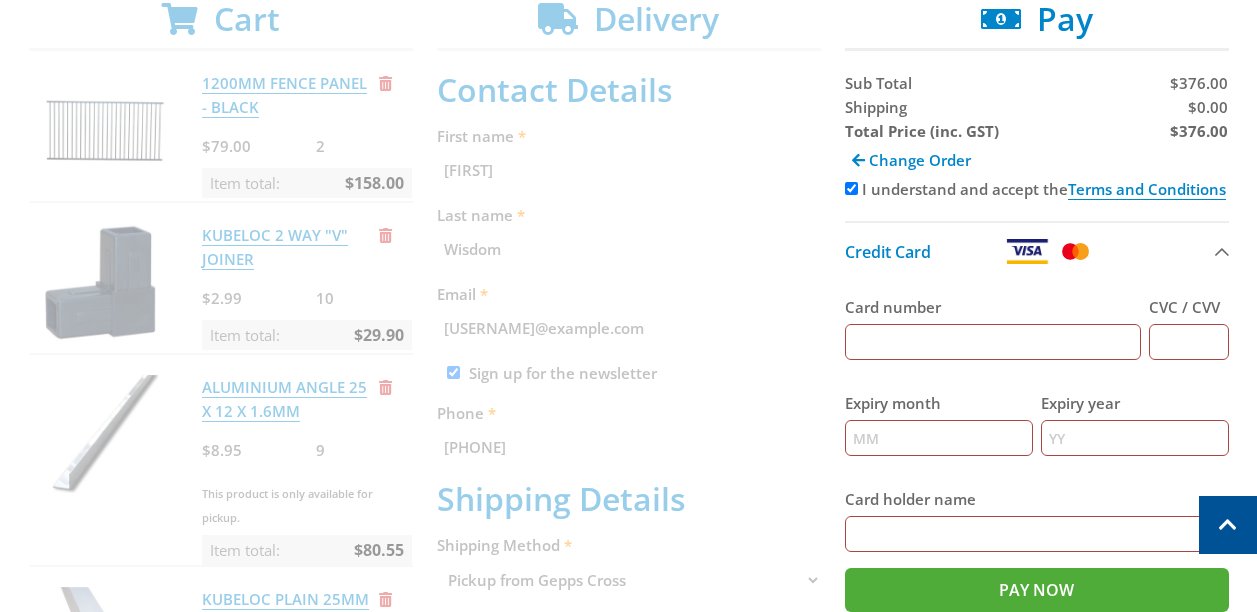 click on "Card number" at bounding box center (993, 342) 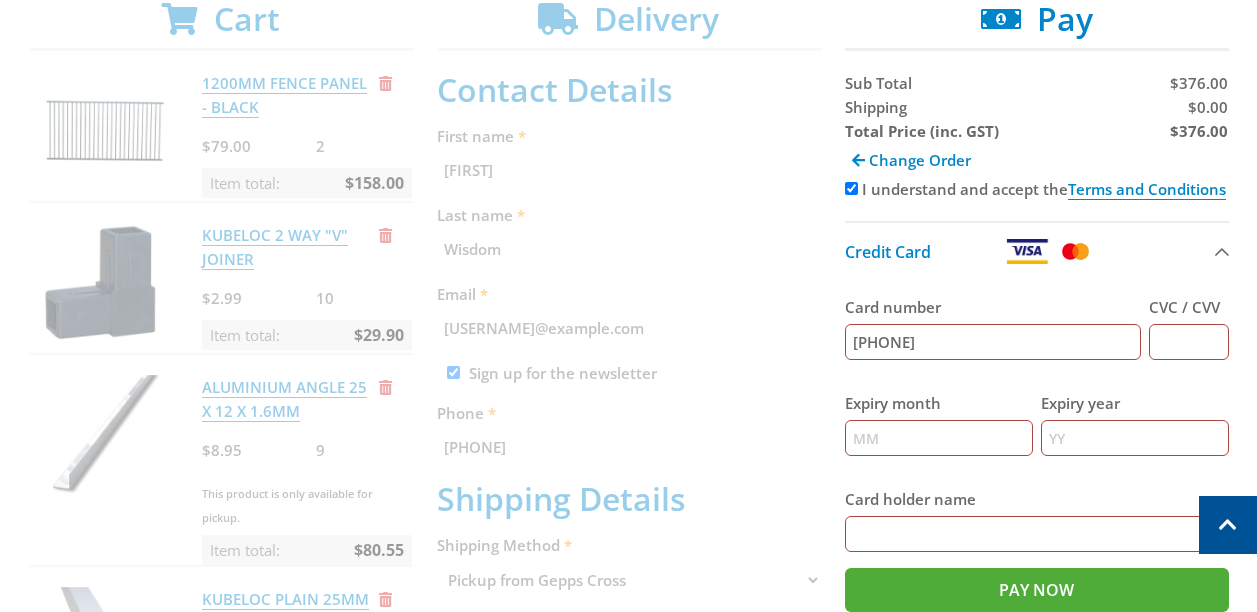 type on "5188680133001836" 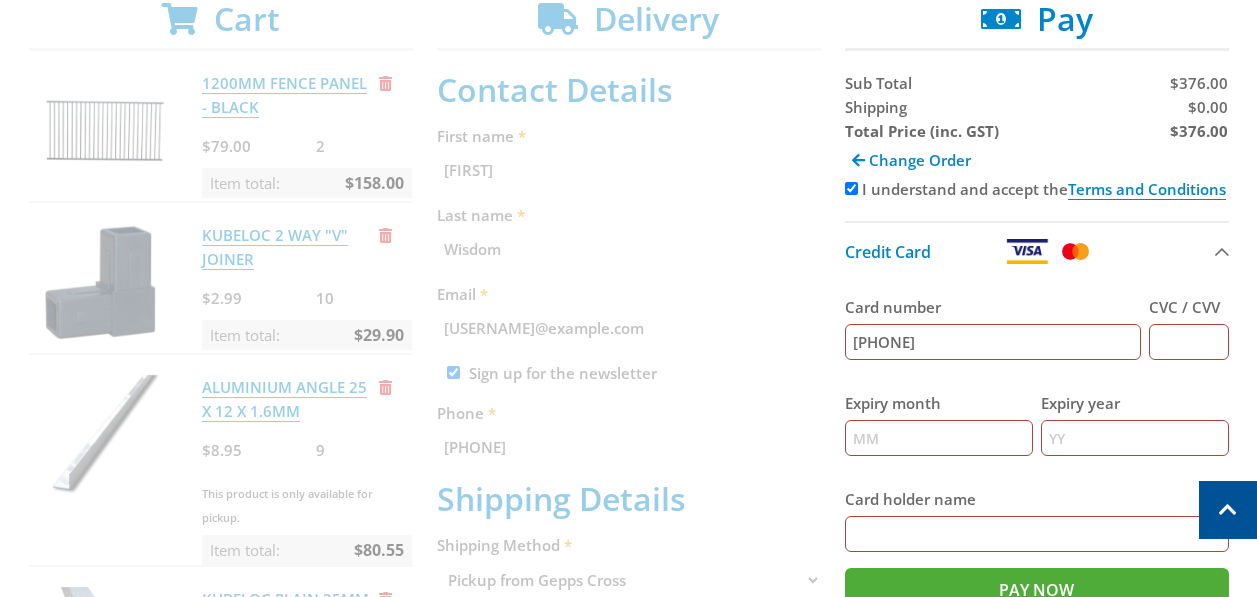 click on "CVC / CVV" at bounding box center [1189, 342] 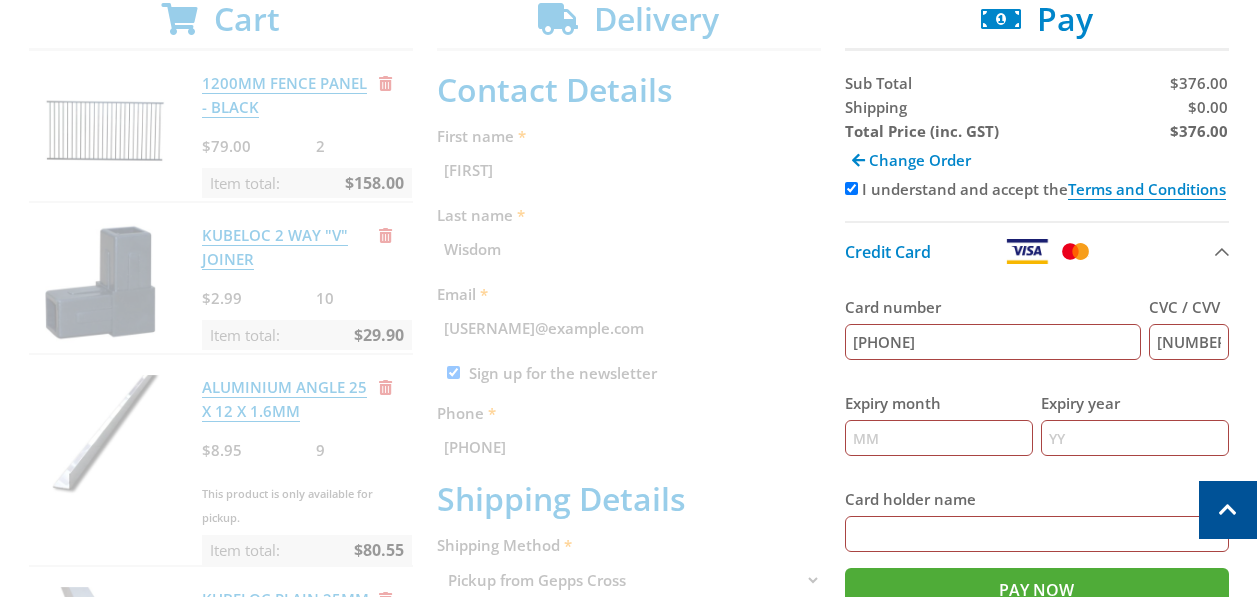 type on "112" 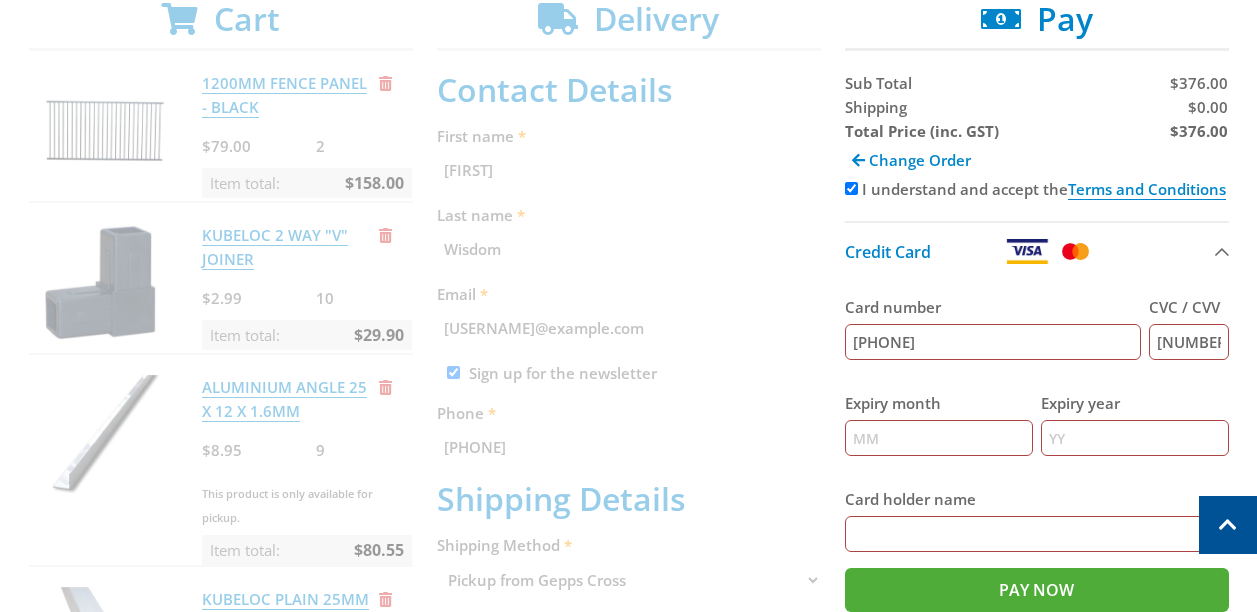 click on "Expiry month" at bounding box center (939, 438) 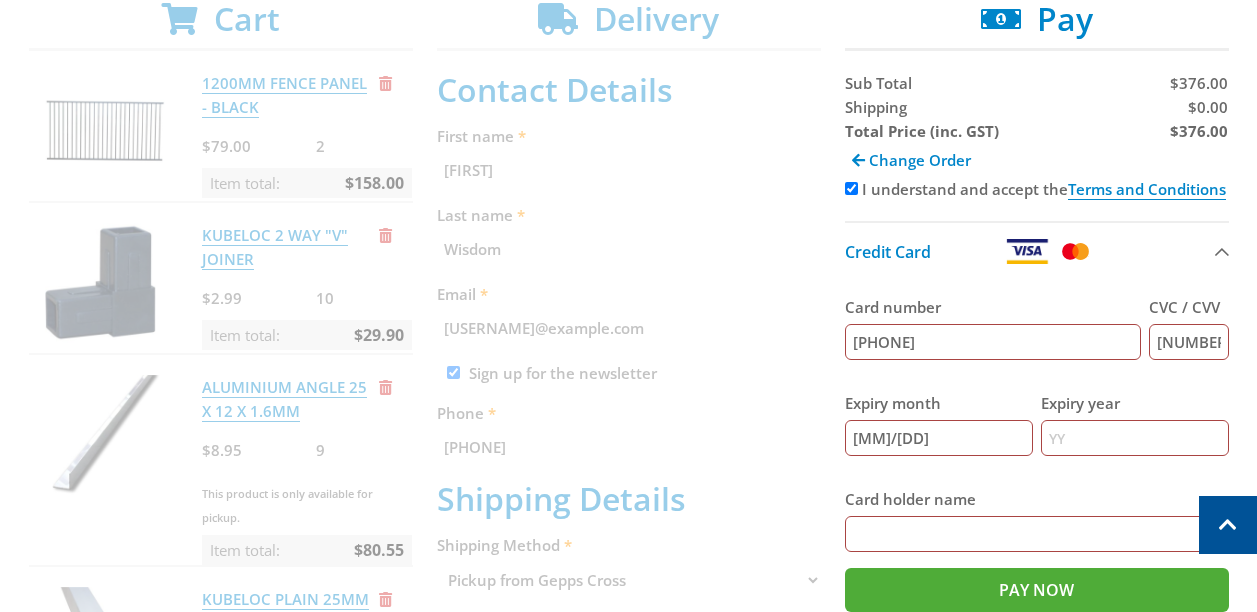 click on "03/29" at bounding box center [939, 438] 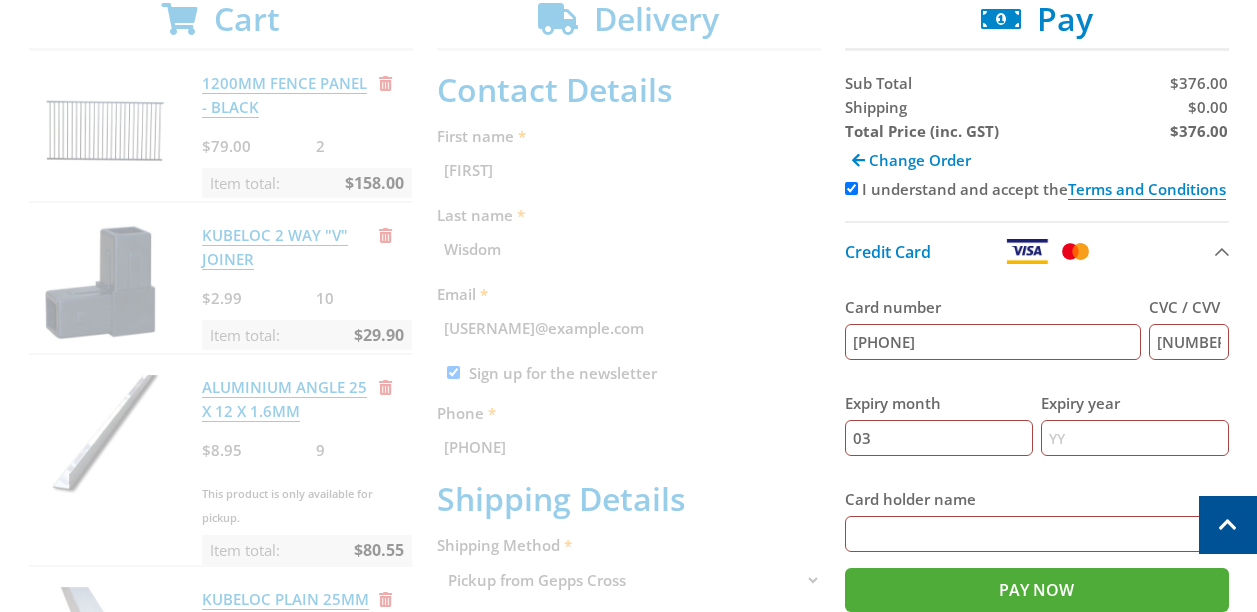 type on "03" 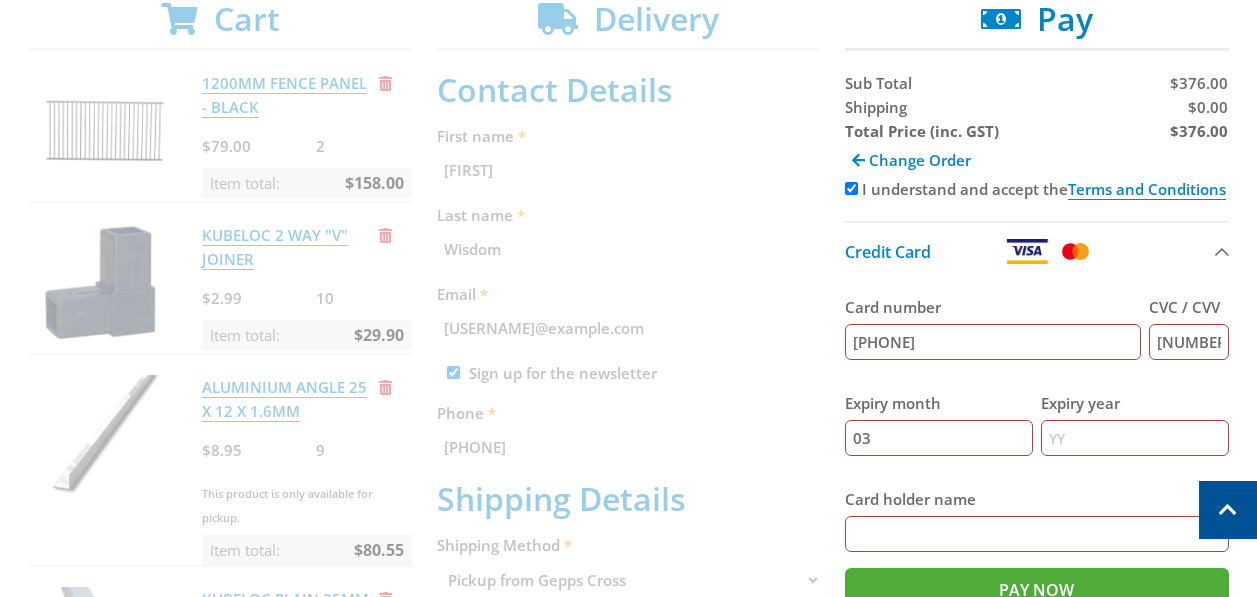 click on "Expiry year" at bounding box center [1135, 438] 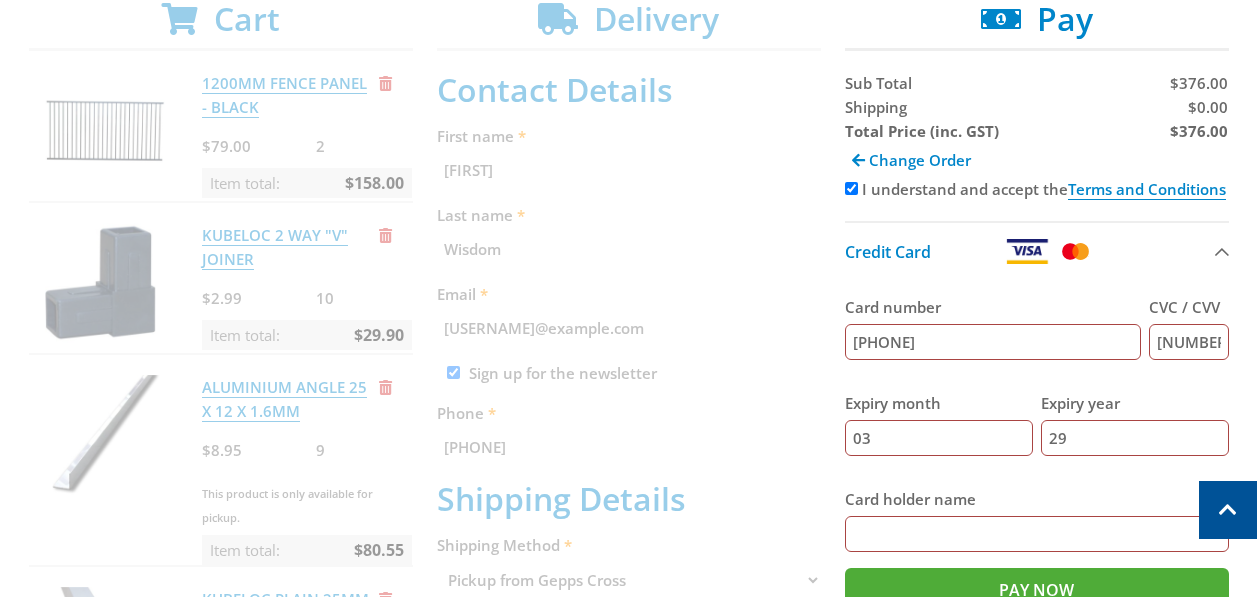 type on "29" 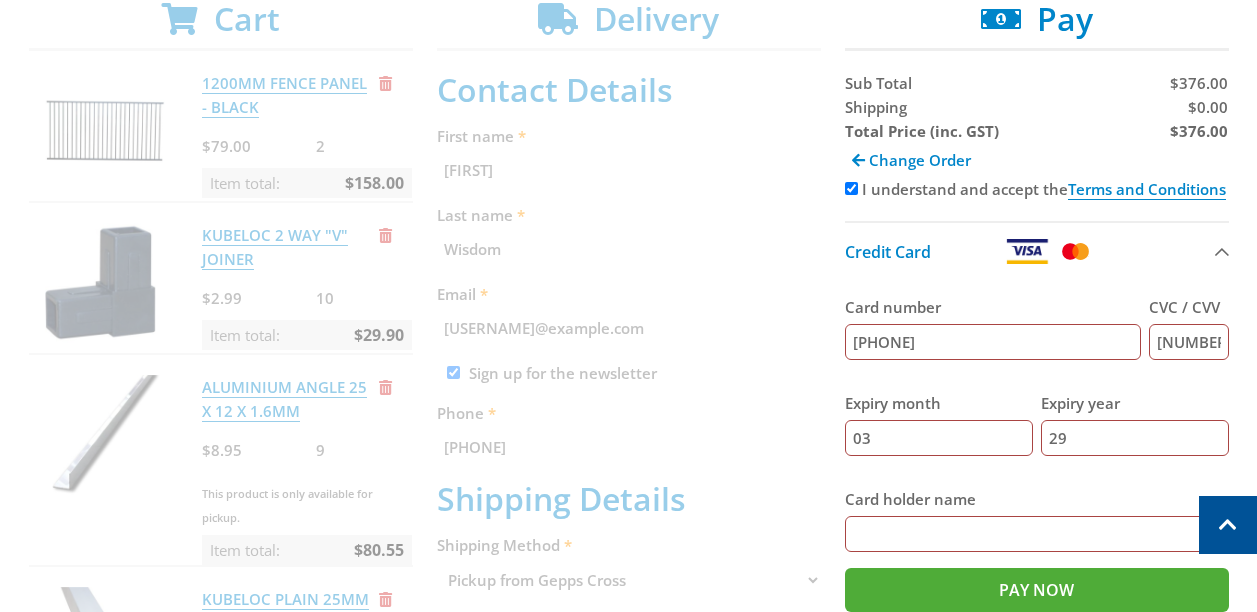 click on "Card holder name" at bounding box center [1037, 534] 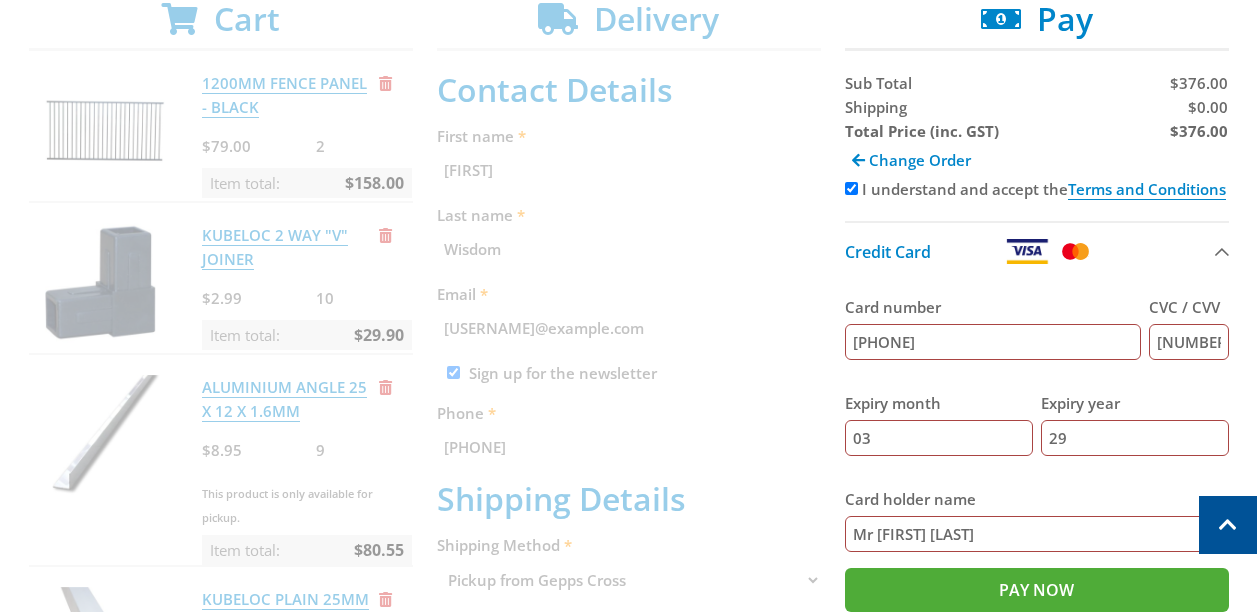 scroll, scrollTop: 610, scrollLeft: 0, axis: vertical 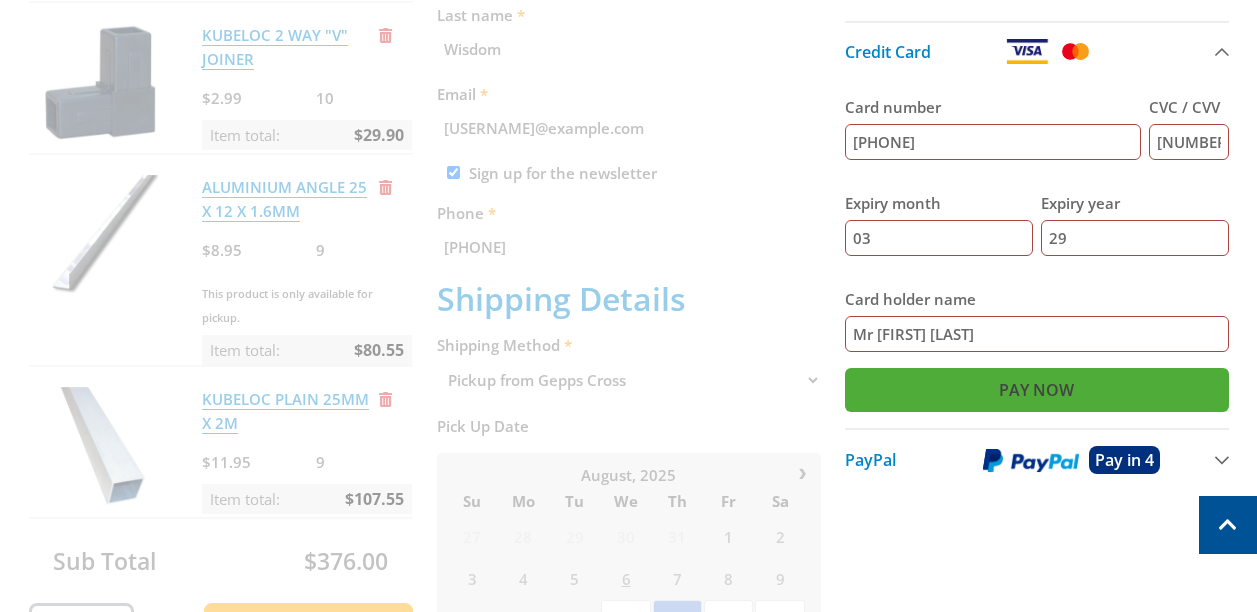 type on "Mr Stephen M Wisdom" 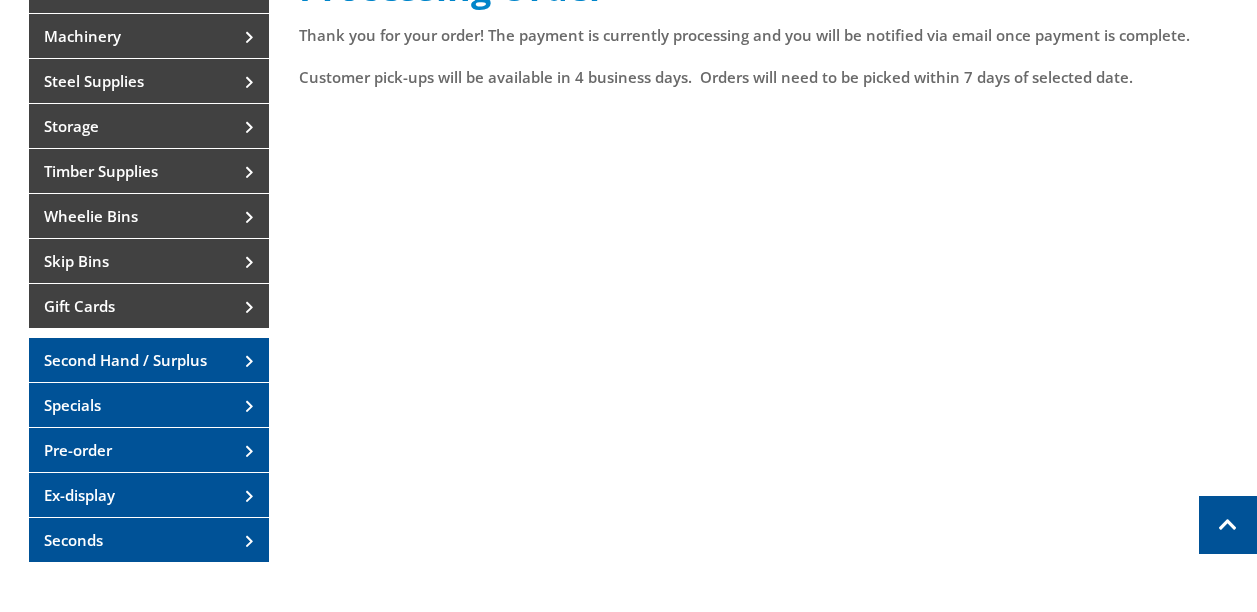 scroll, scrollTop: 200, scrollLeft: 0, axis: vertical 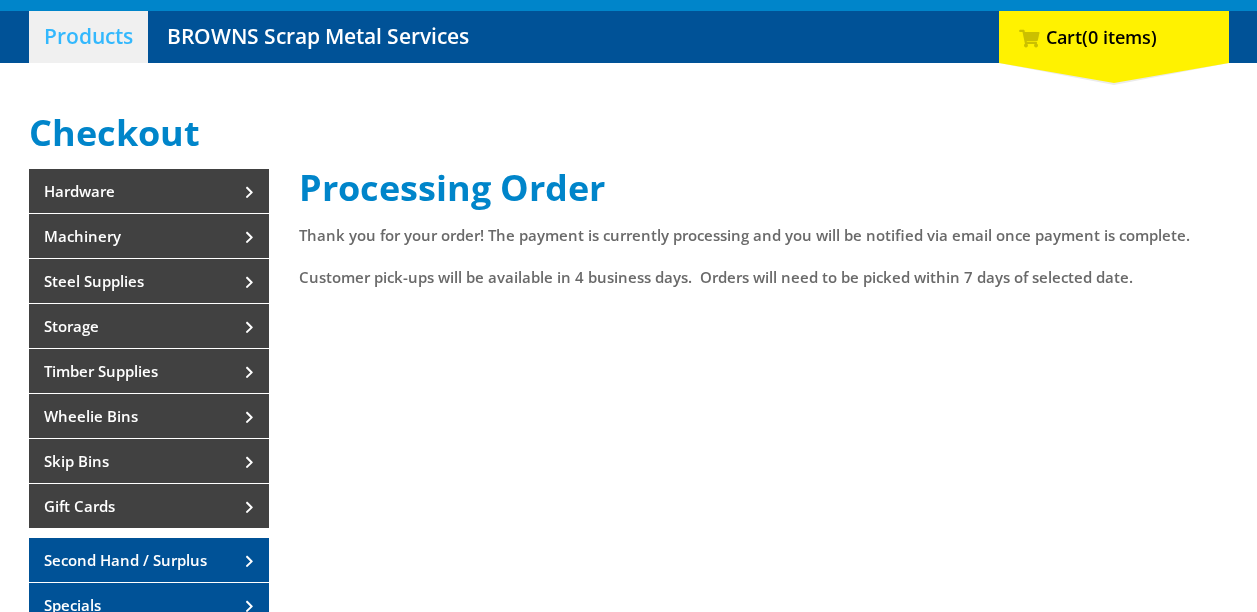 click on "Products" at bounding box center [88, 37] 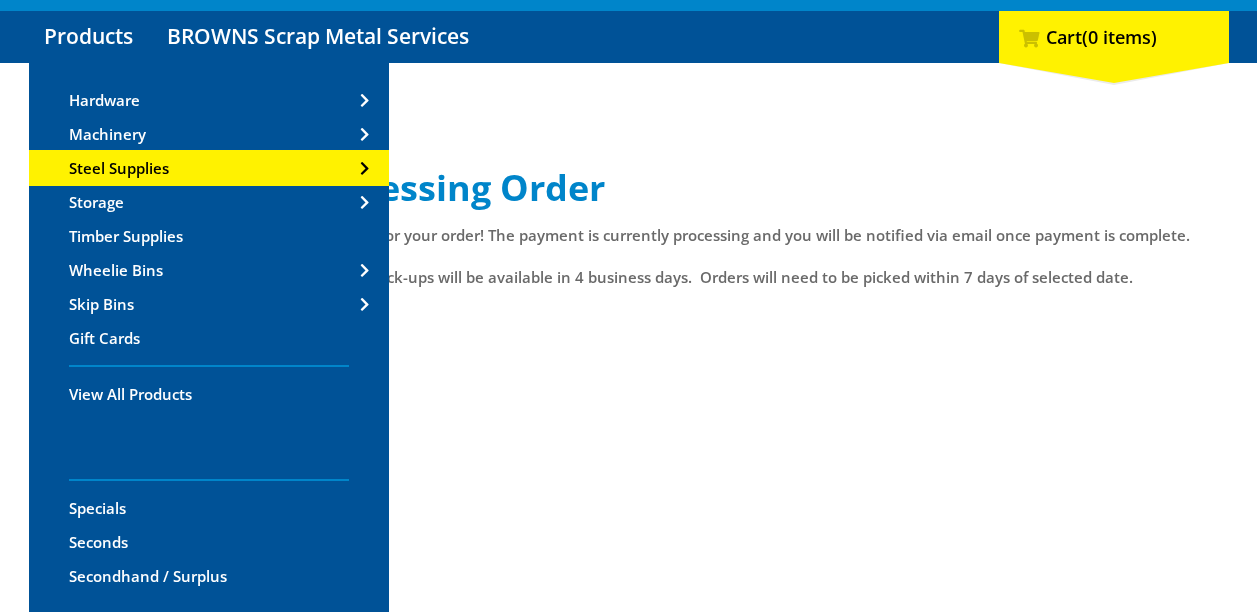 click on "Steel Supplies" at bounding box center (119, 168) 